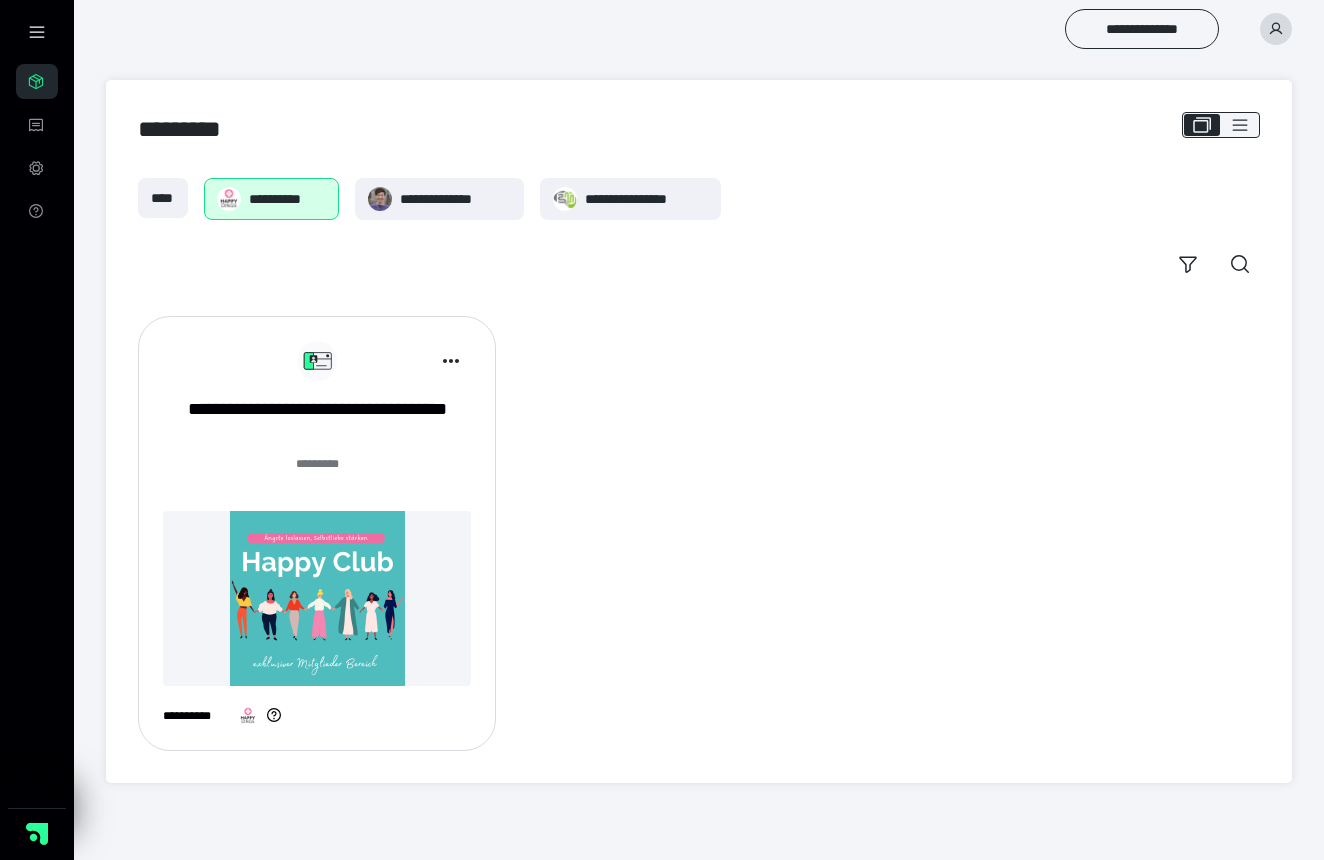 scroll, scrollTop: 0, scrollLeft: 0, axis: both 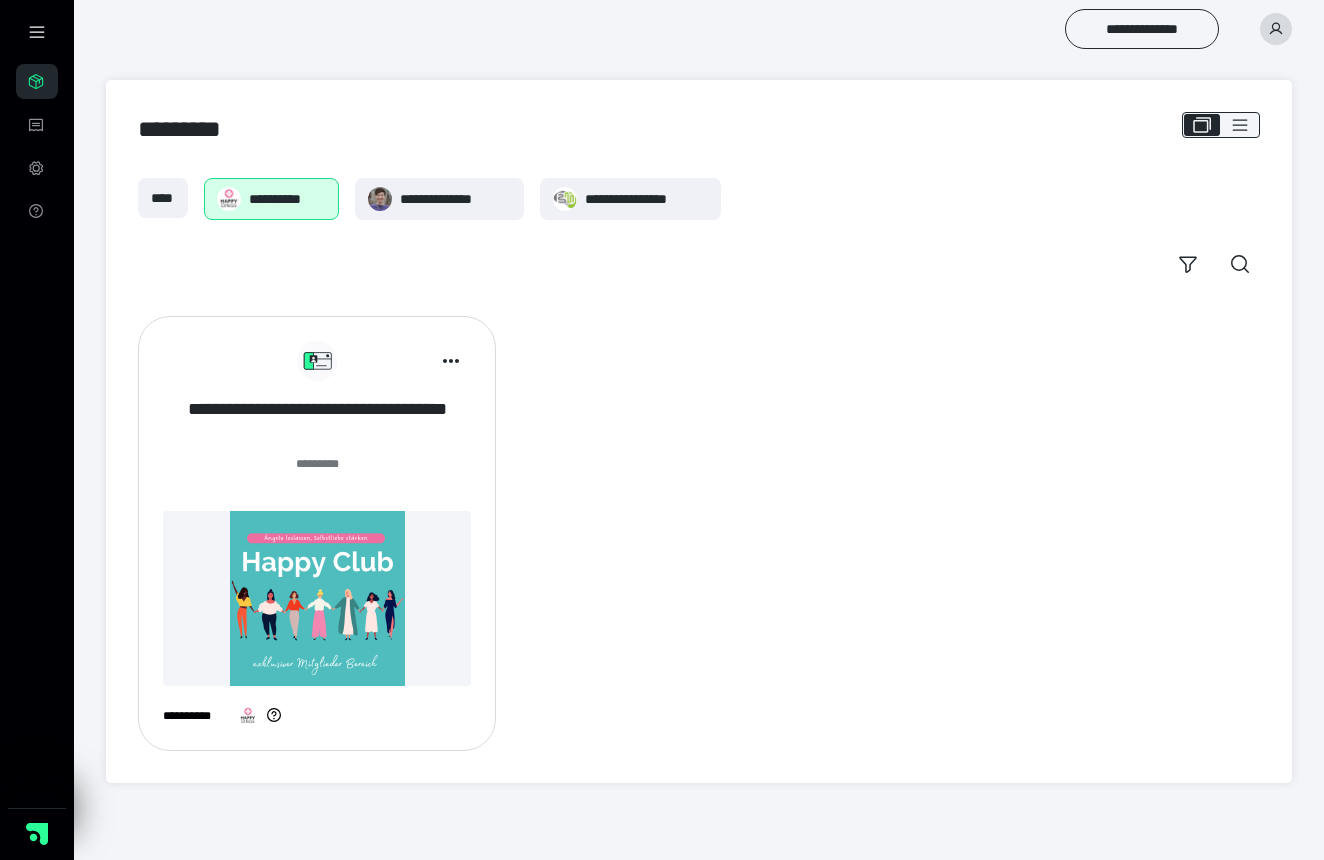 click on "**********" at bounding box center (317, 422) 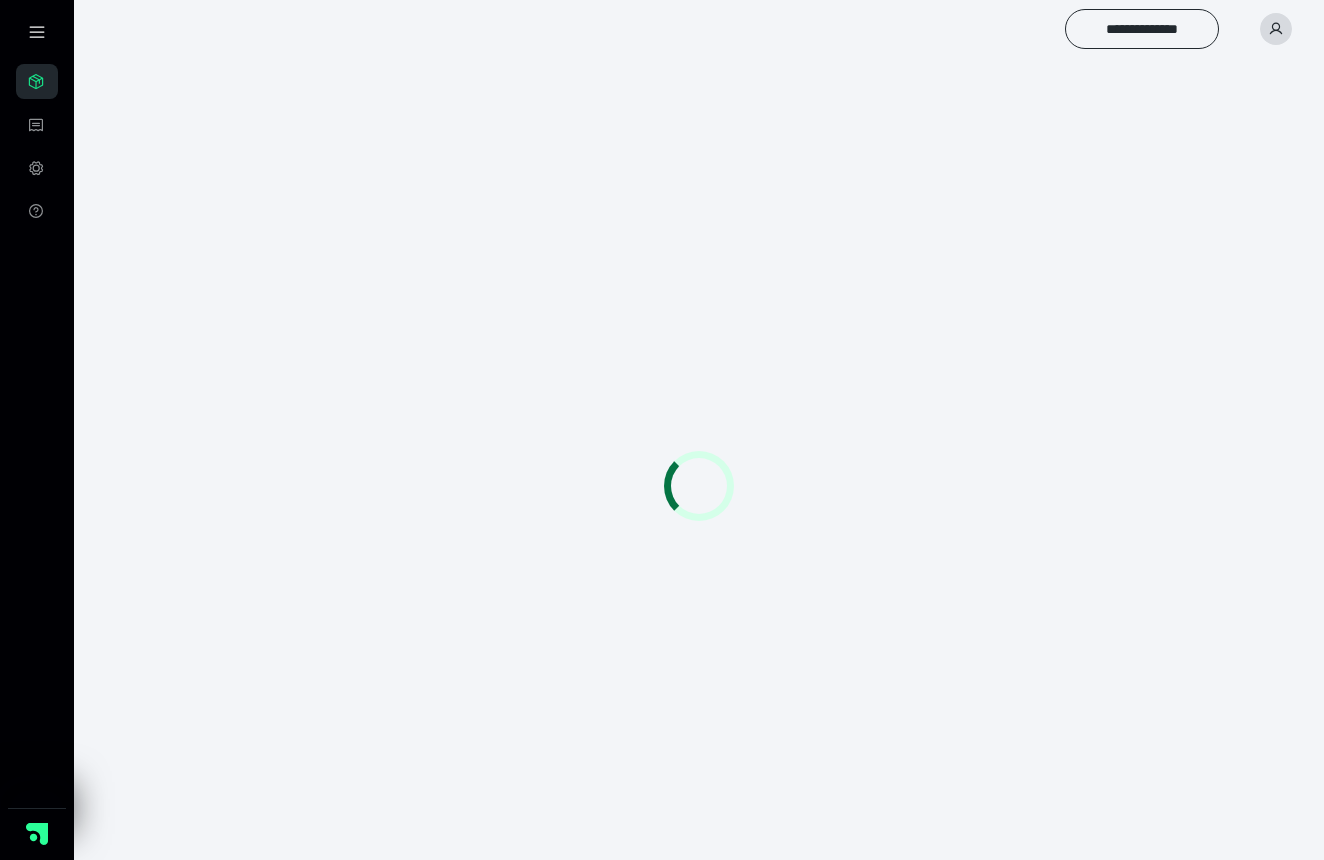 scroll, scrollTop: 0, scrollLeft: 0, axis: both 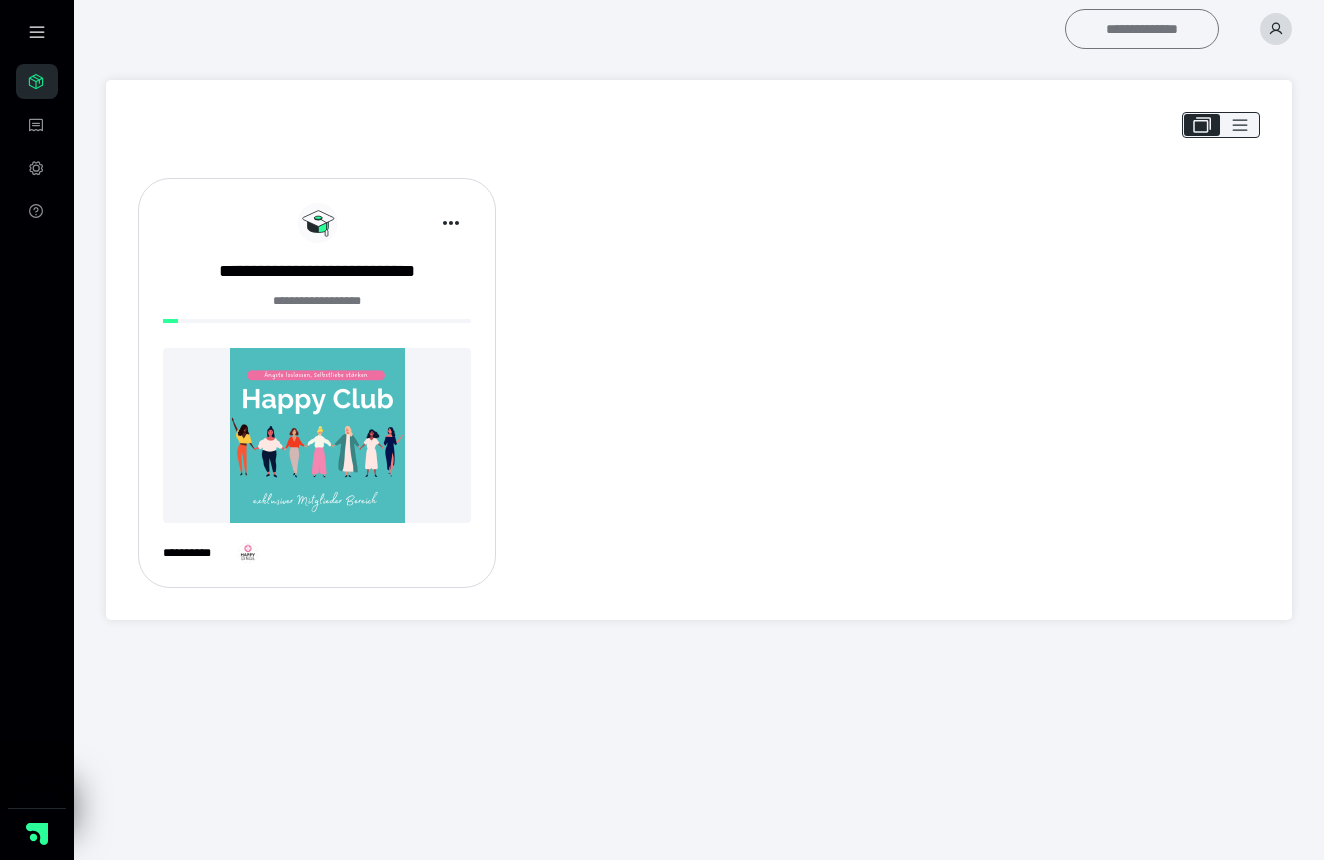 click on "**********" at bounding box center (1142, 29) 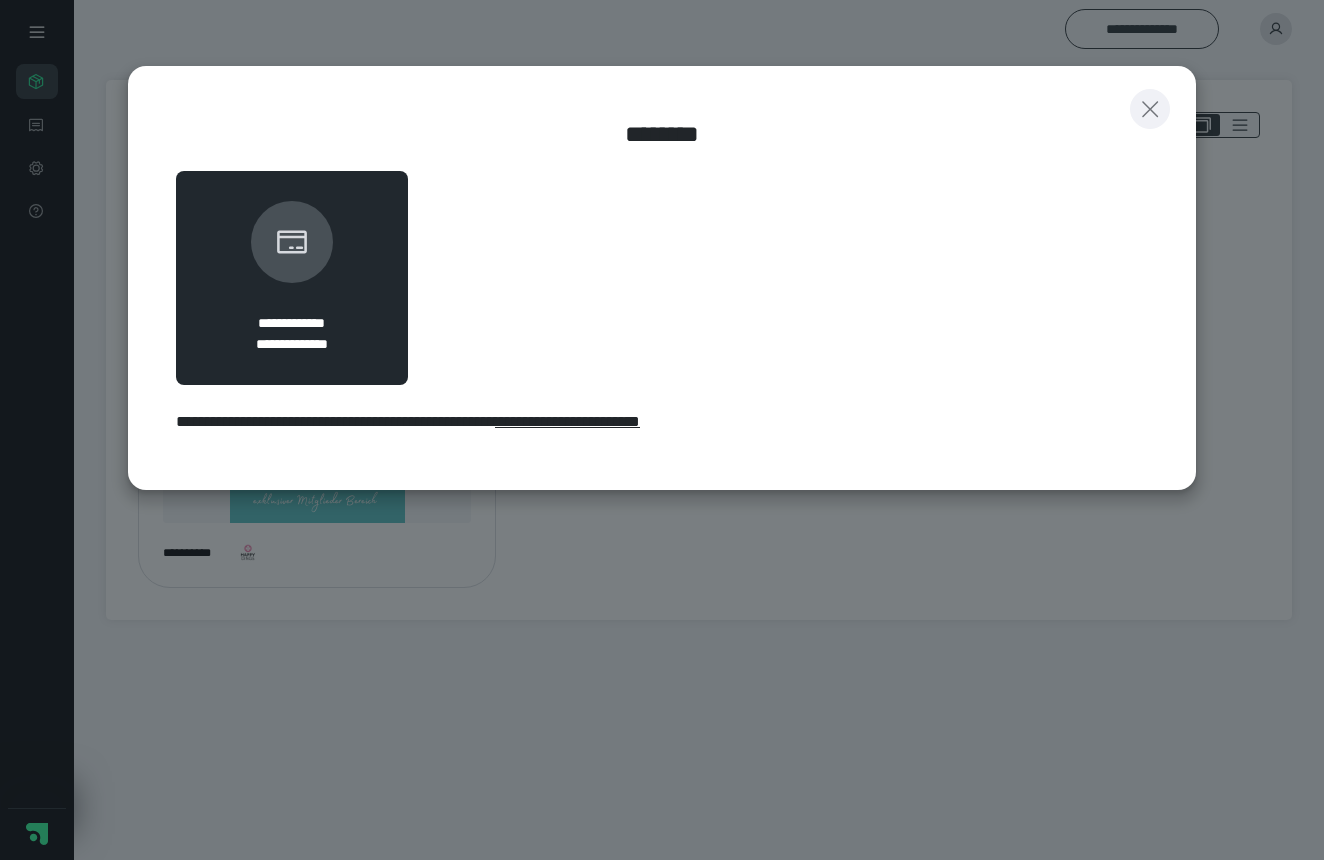 click 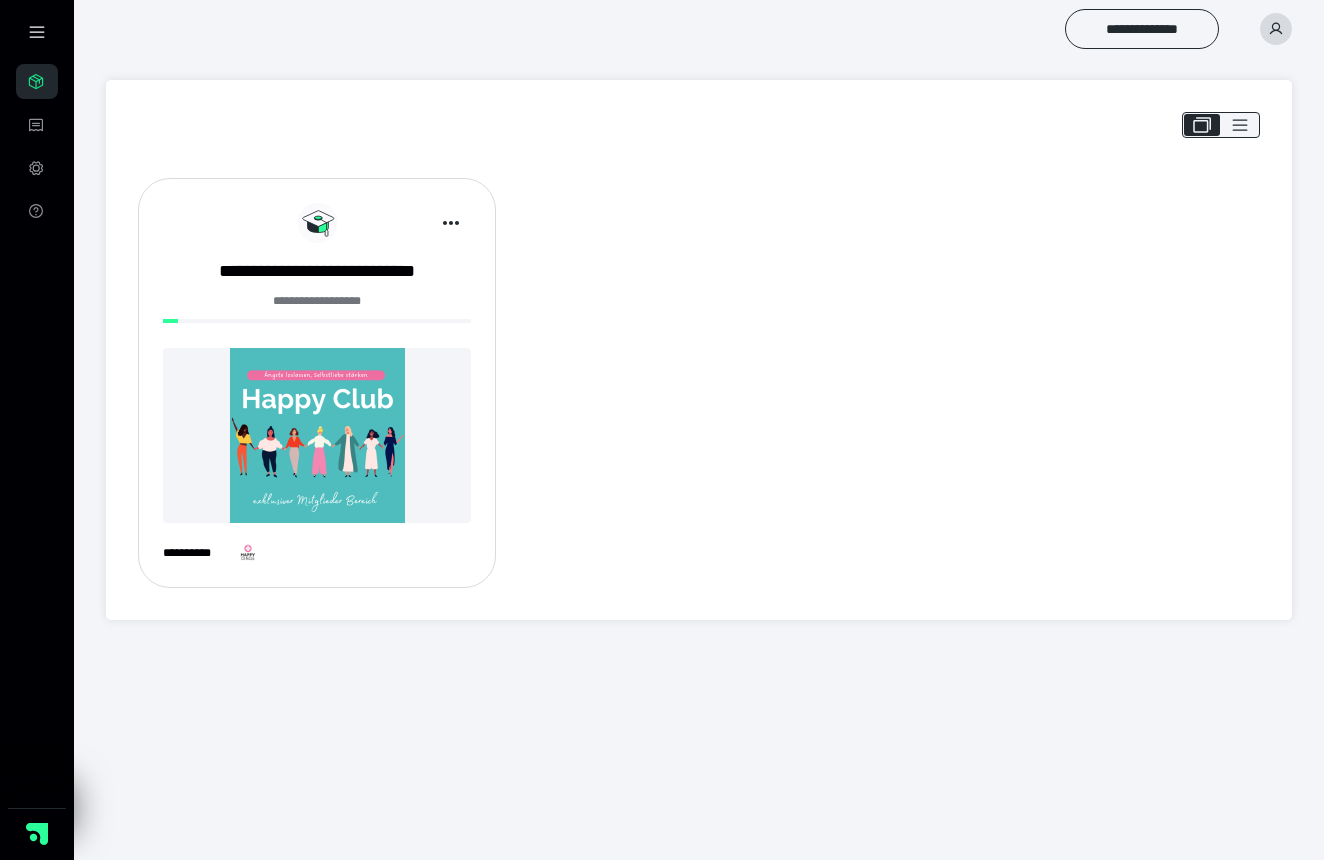 click 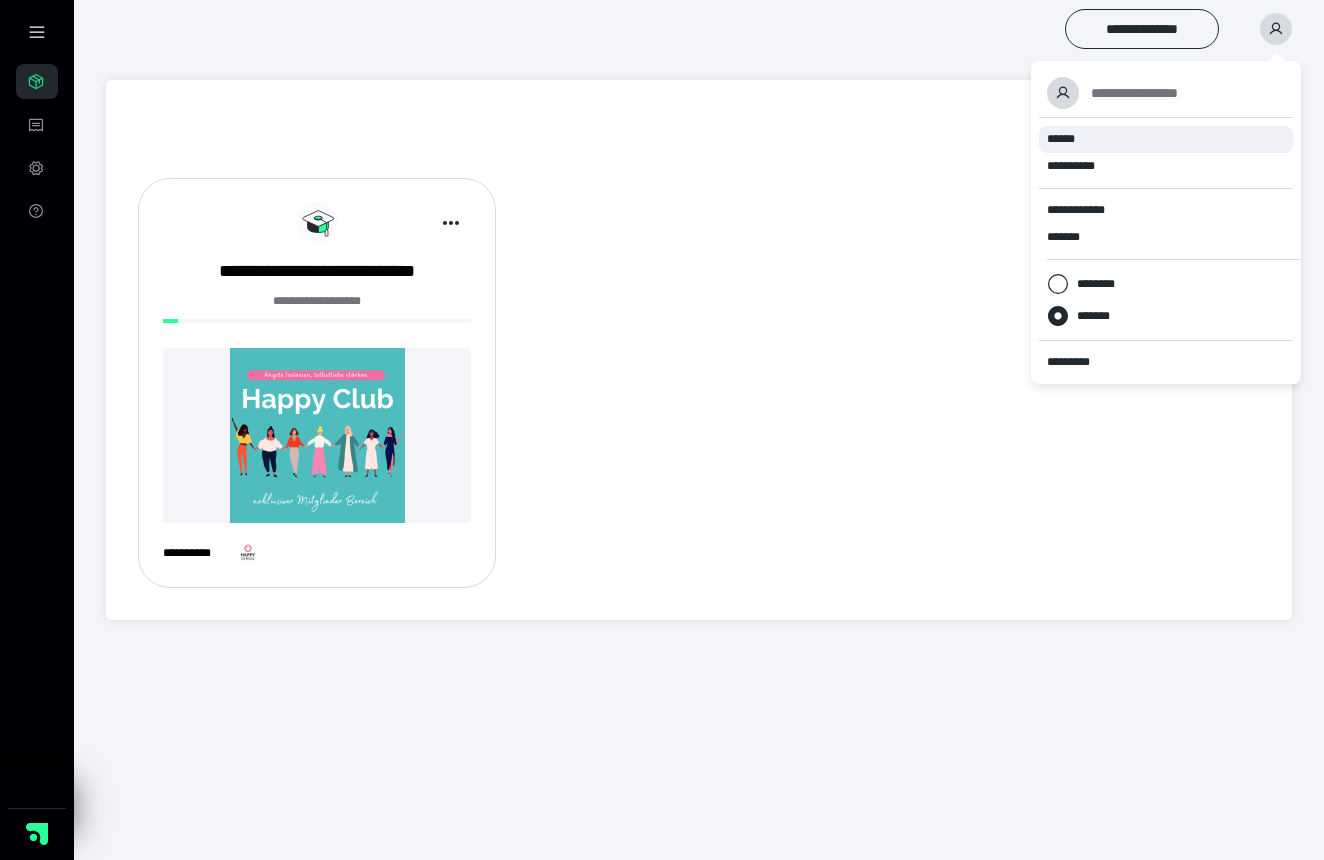 click on "******" at bounding box center [1166, 139] 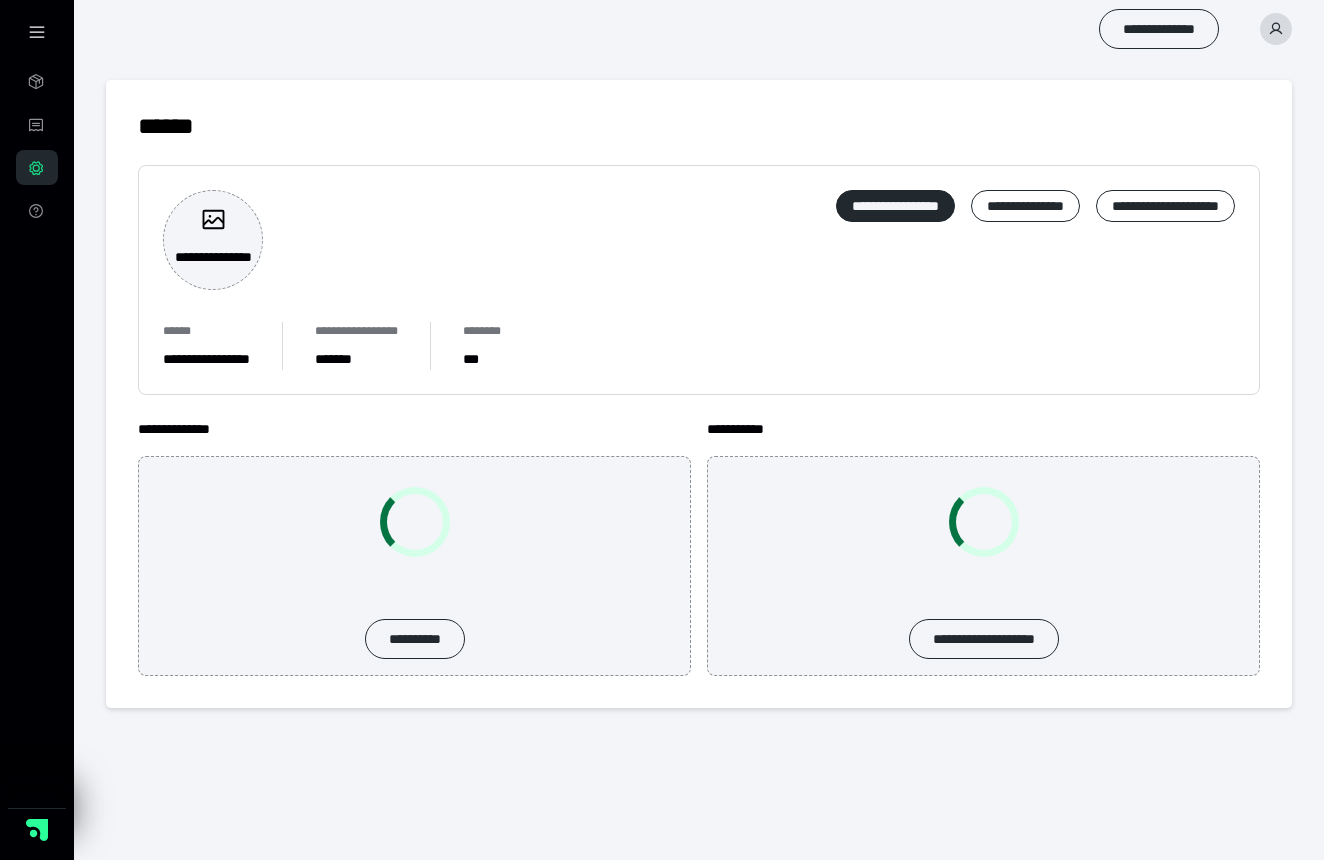 scroll, scrollTop: 0, scrollLeft: 0, axis: both 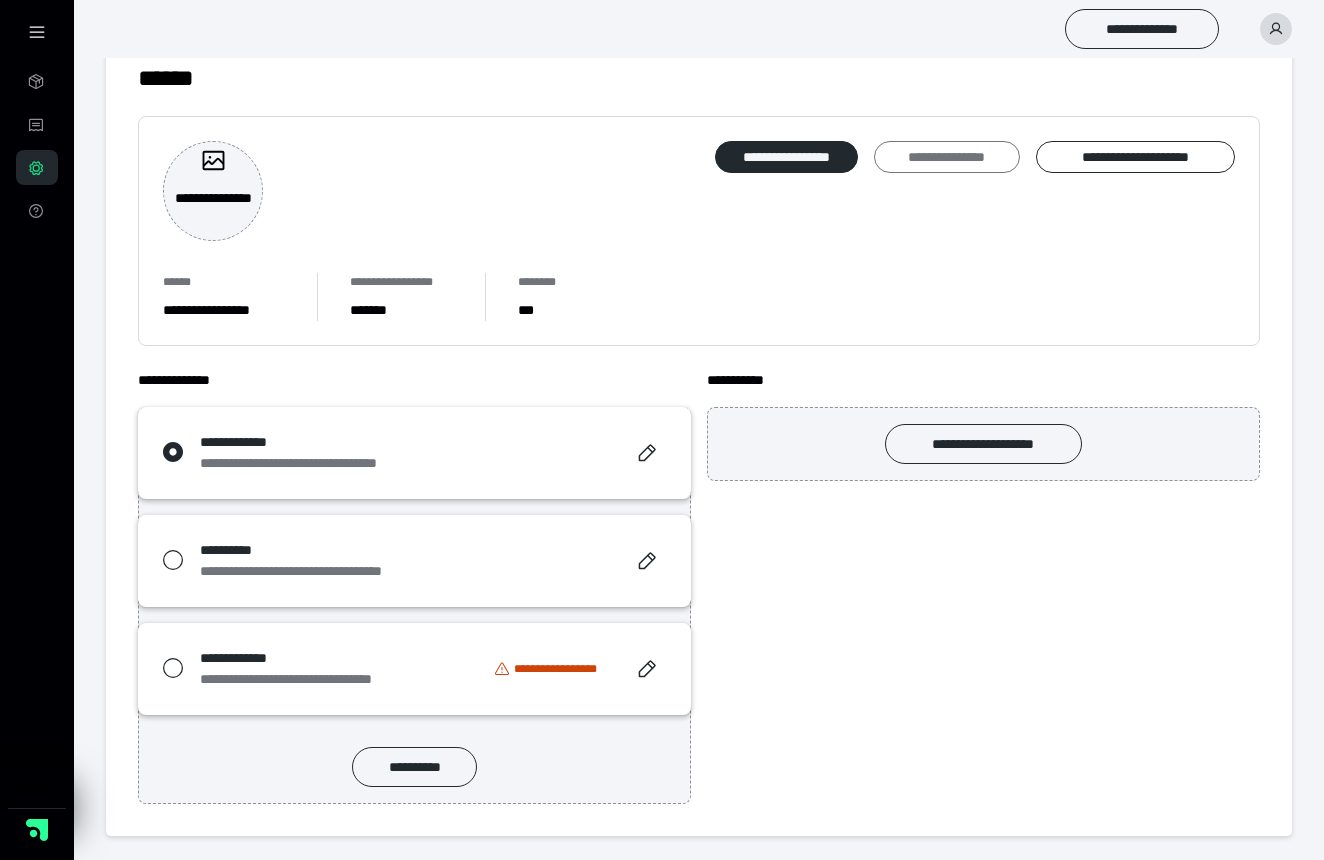 click on "**********" at bounding box center (946, 157) 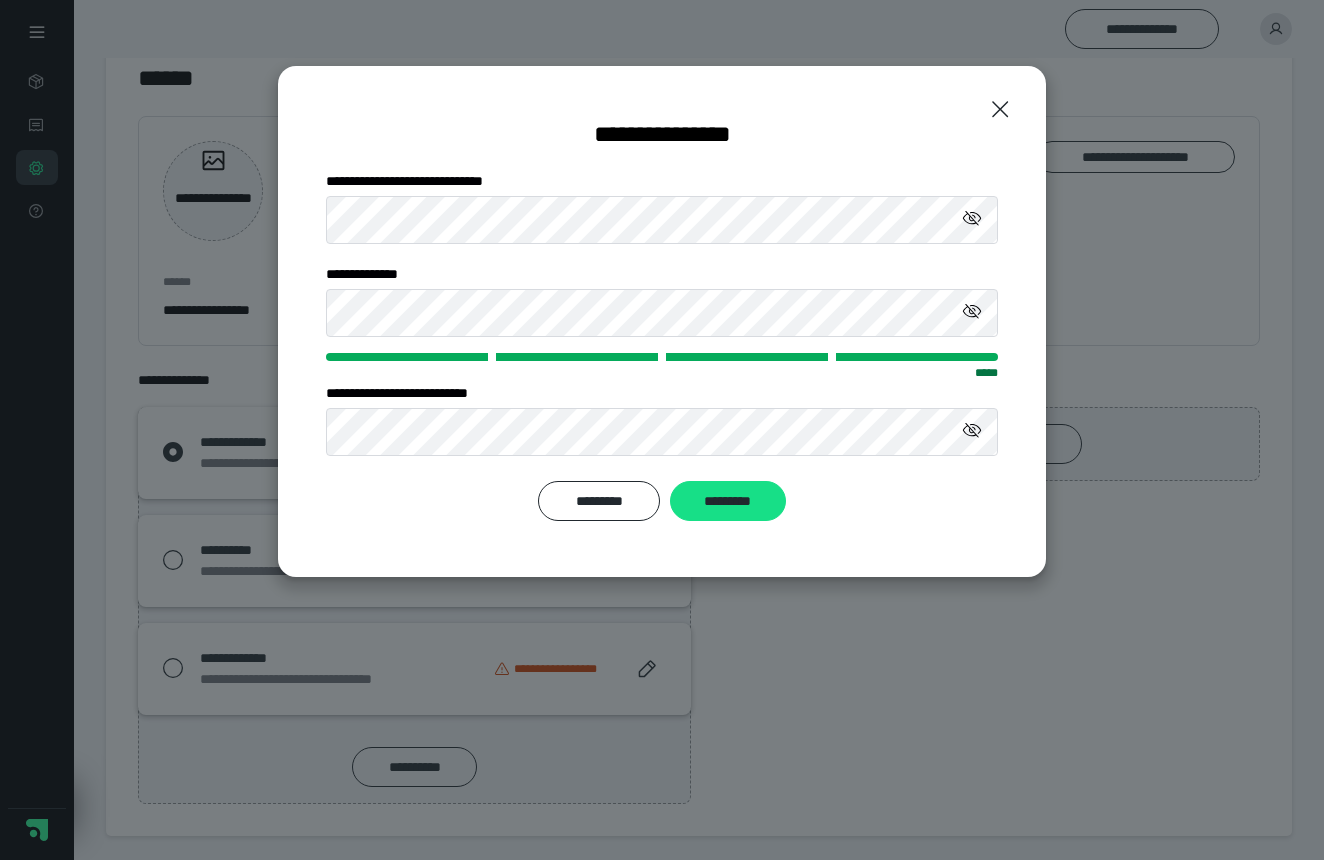 click 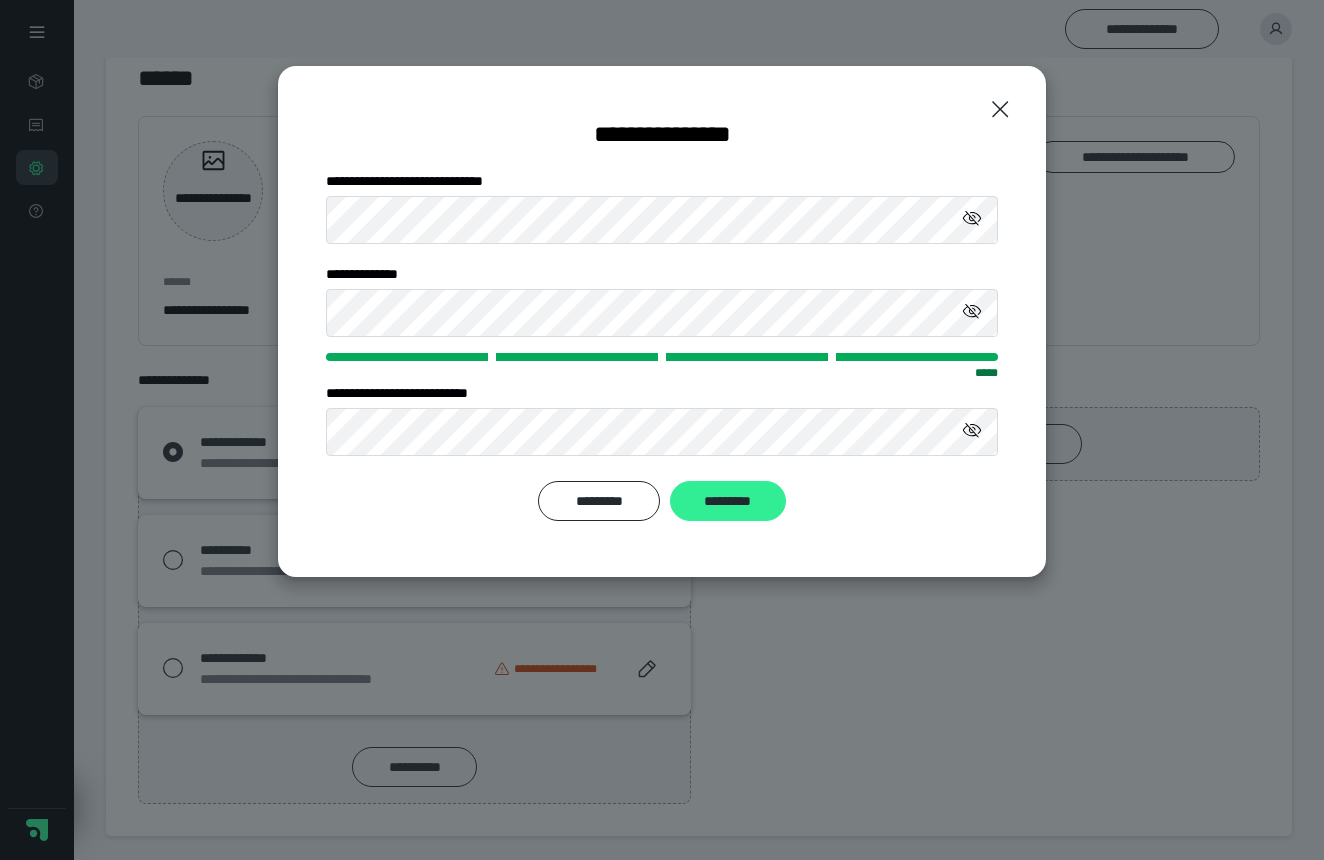 click on "*********" at bounding box center (728, 501) 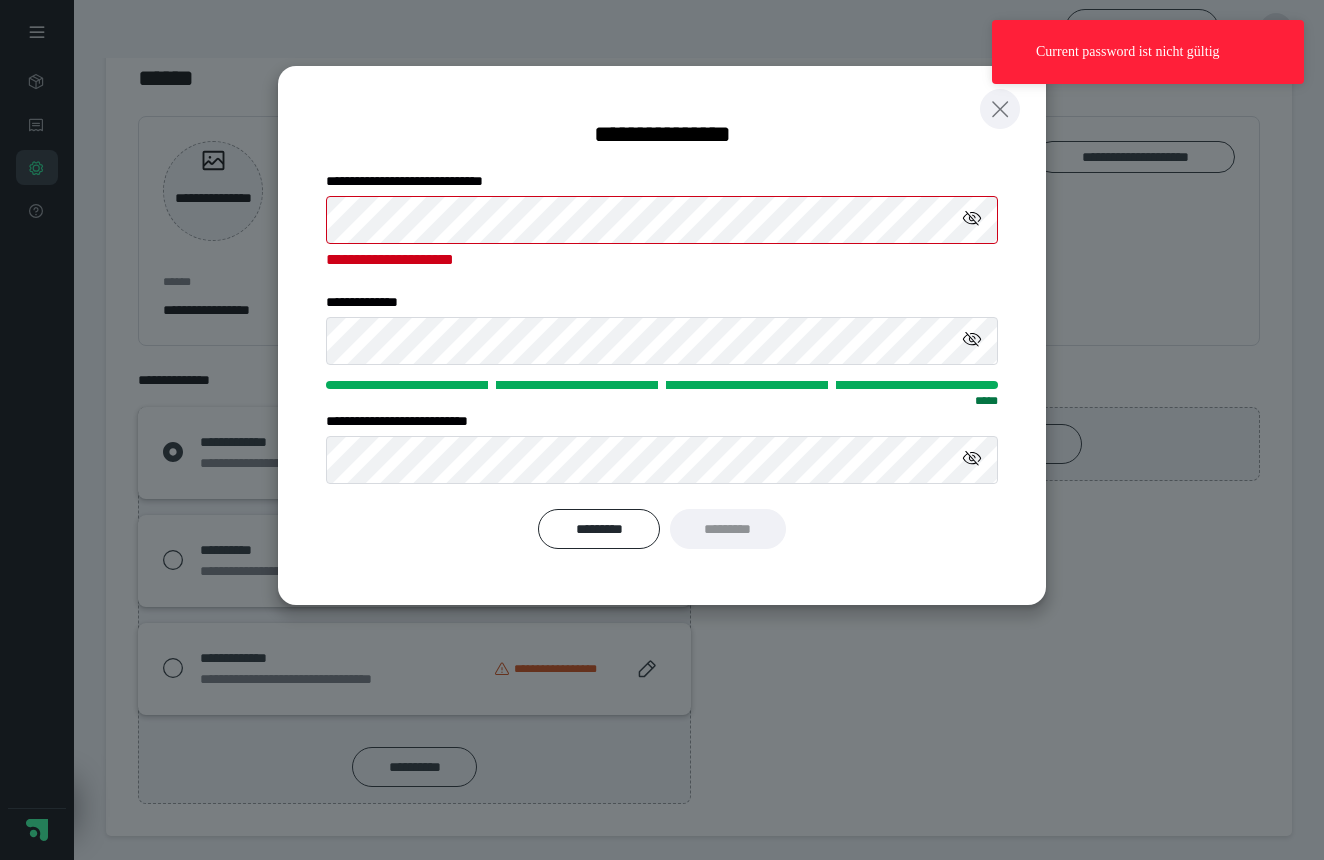 click 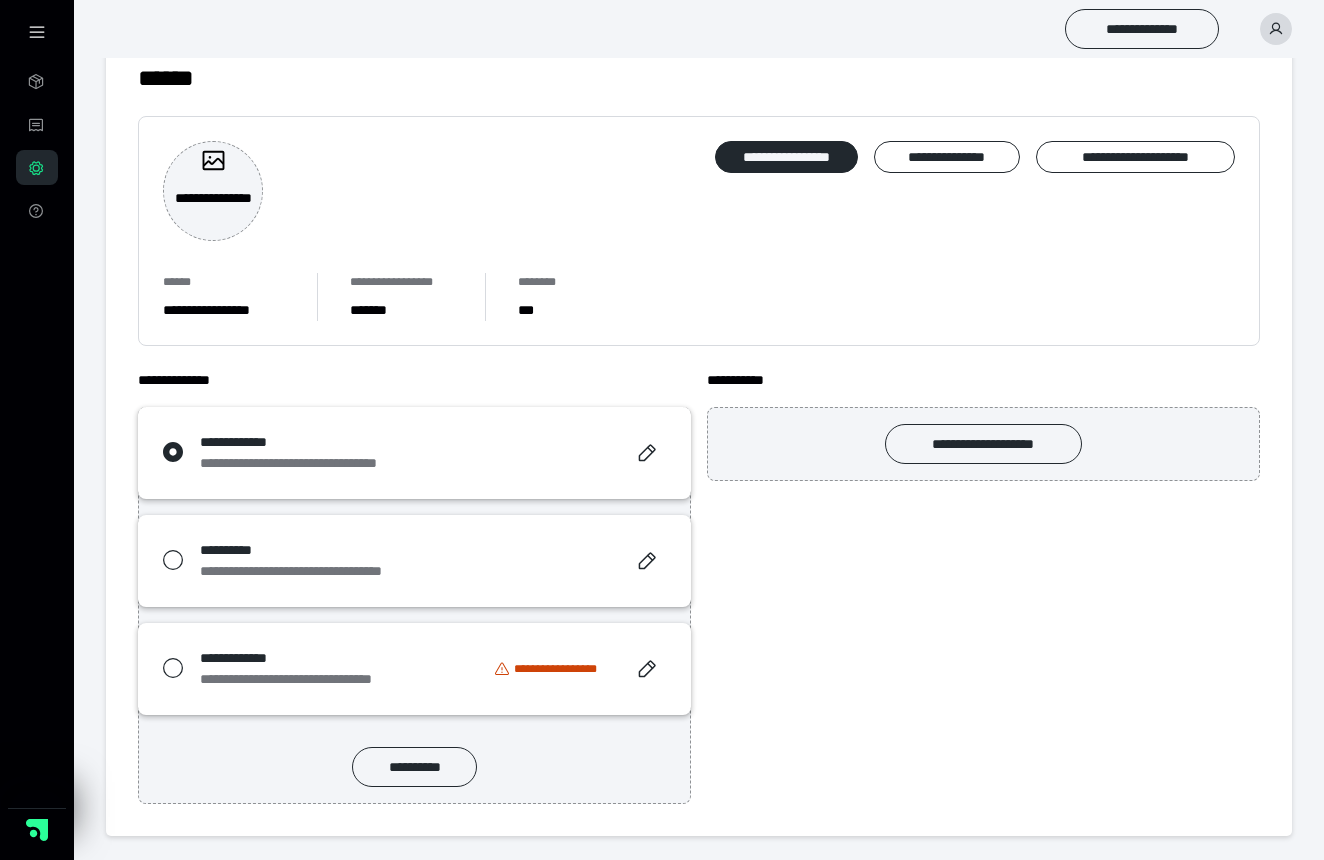 scroll, scrollTop: 48, scrollLeft: 0, axis: vertical 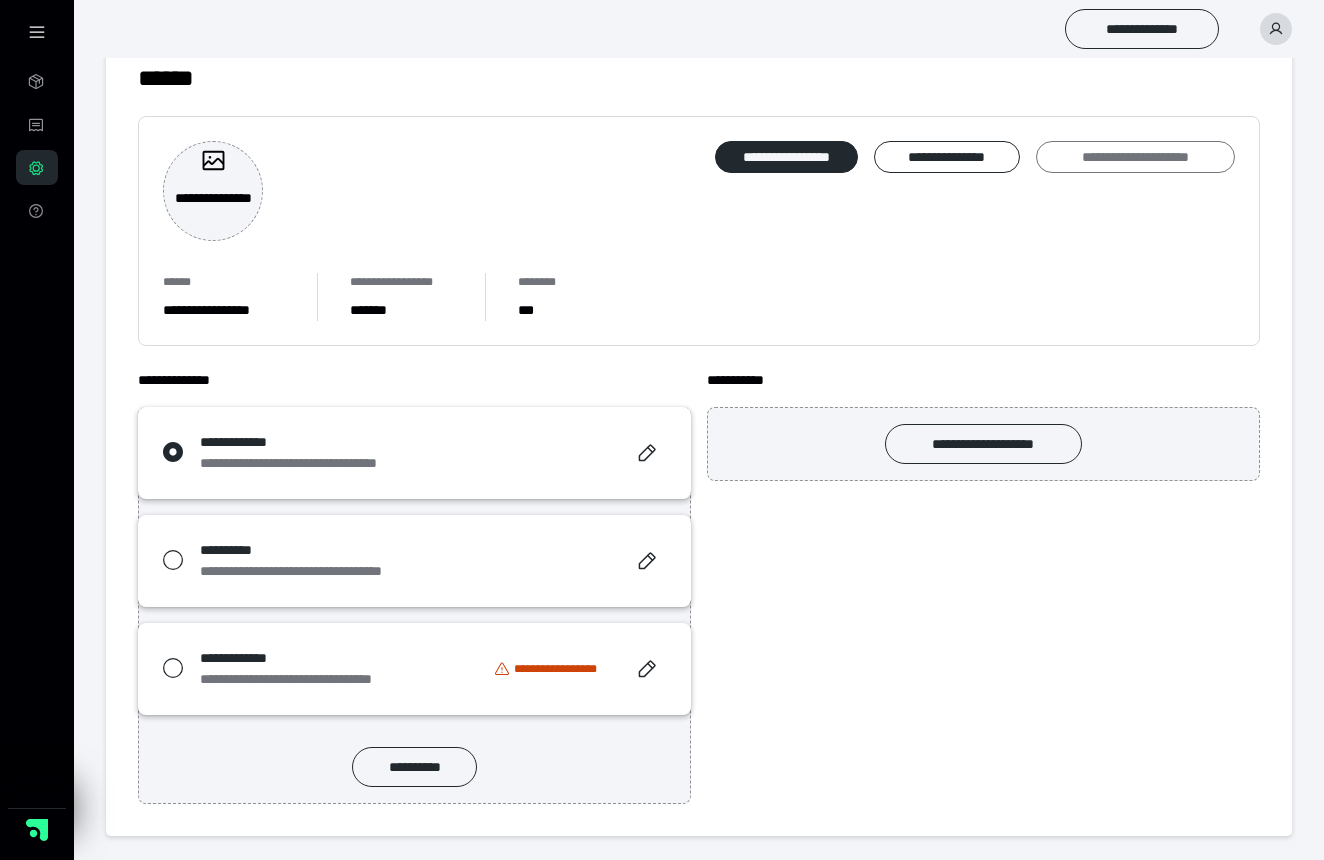 click on "**********" at bounding box center [1135, 157] 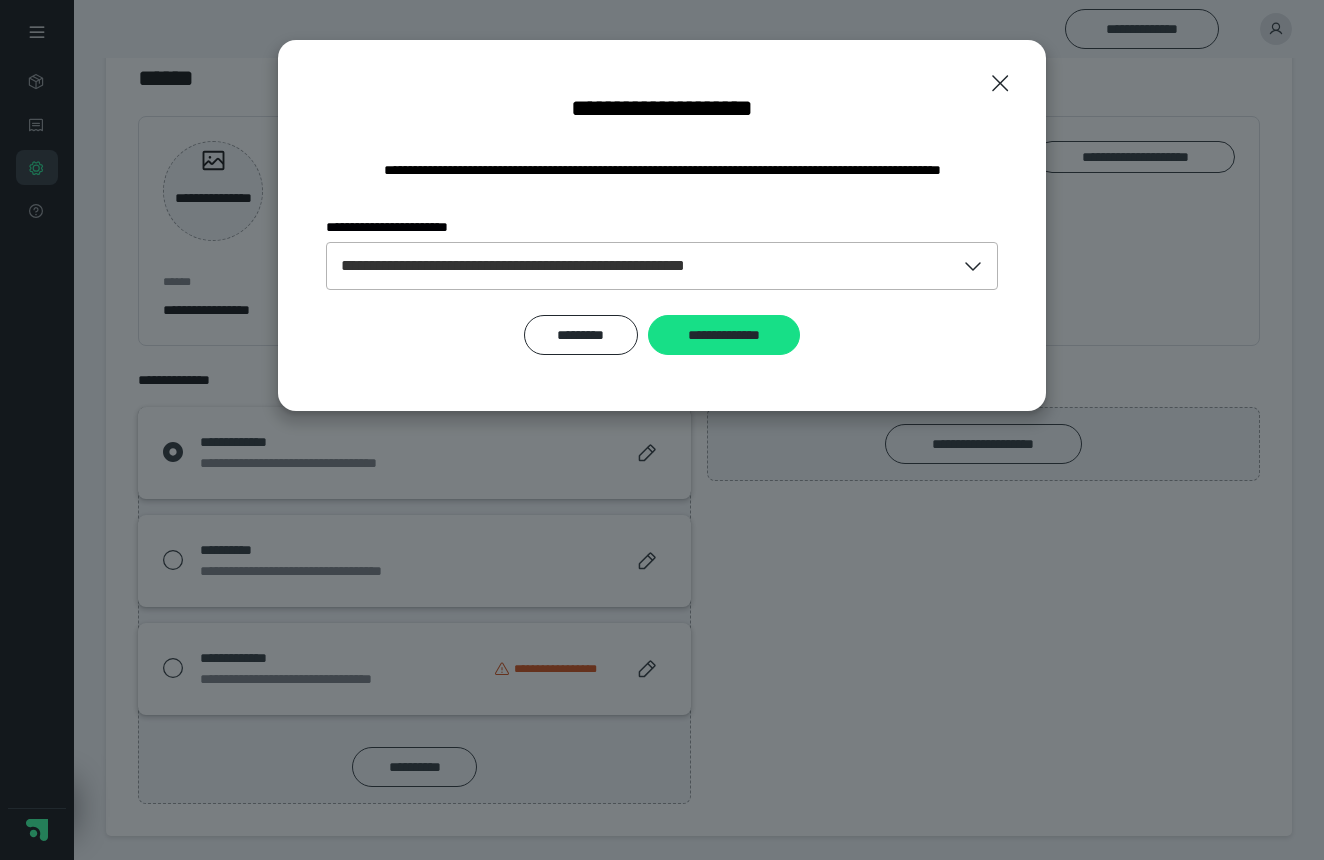 click on "**********" at bounding box center (574, 266) 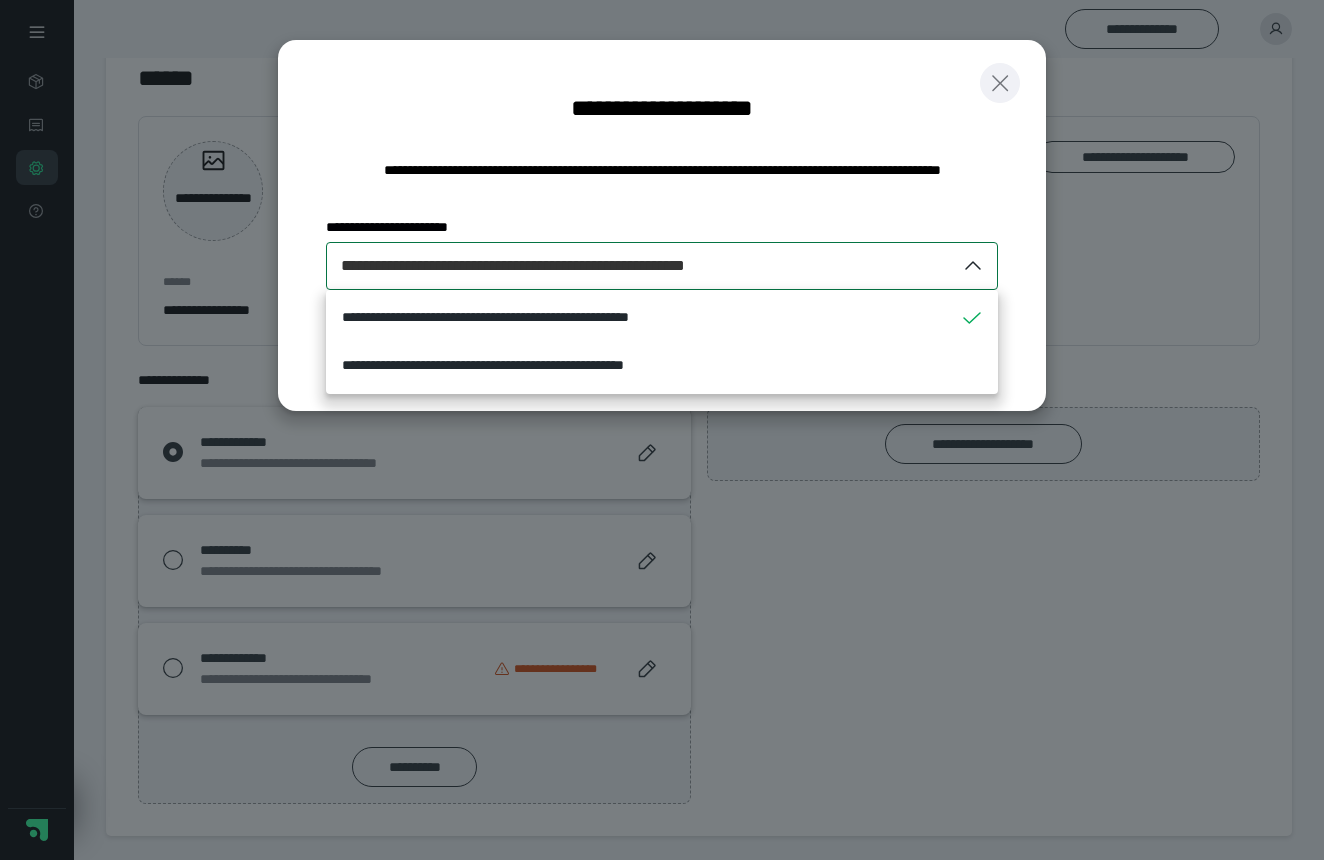 click 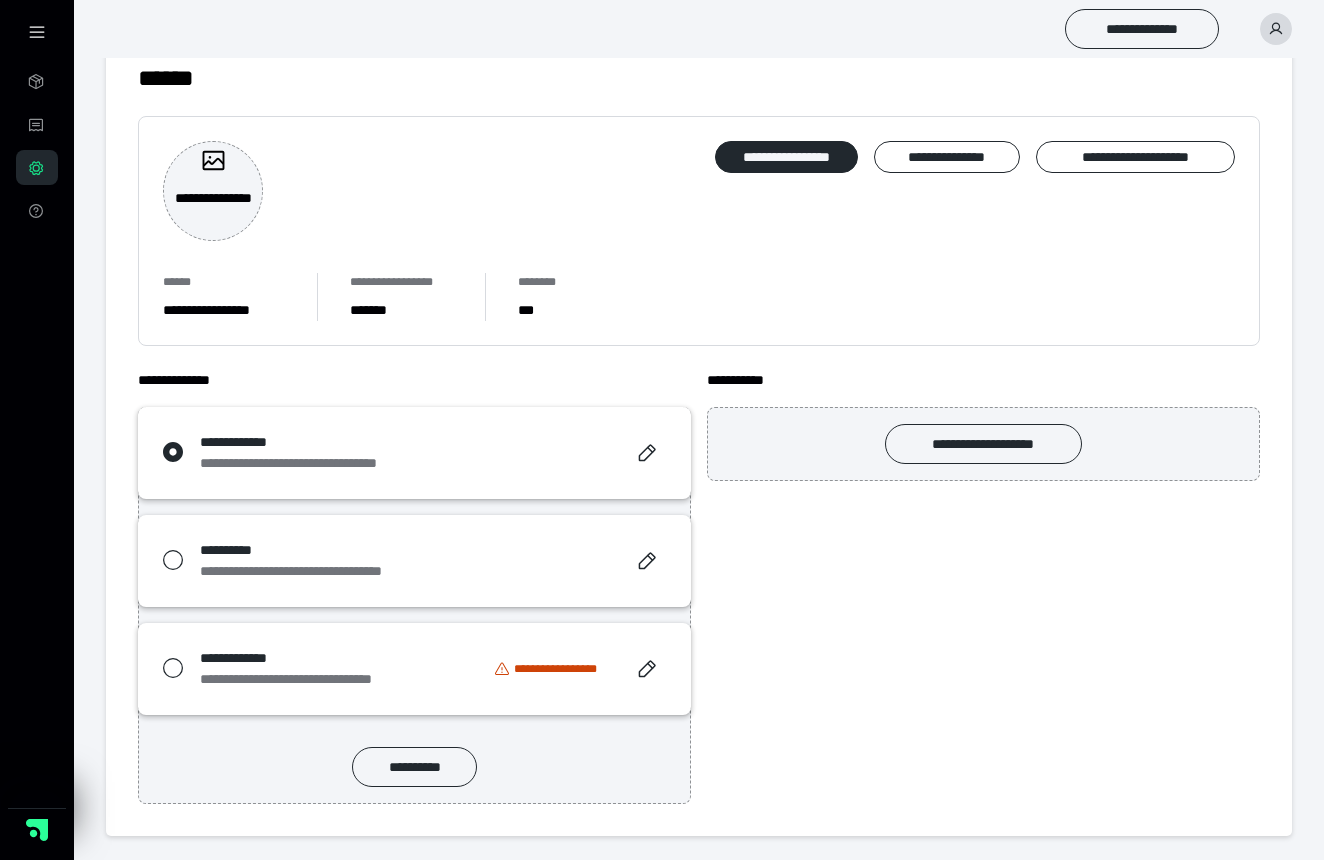 scroll, scrollTop: 48, scrollLeft: 0, axis: vertical 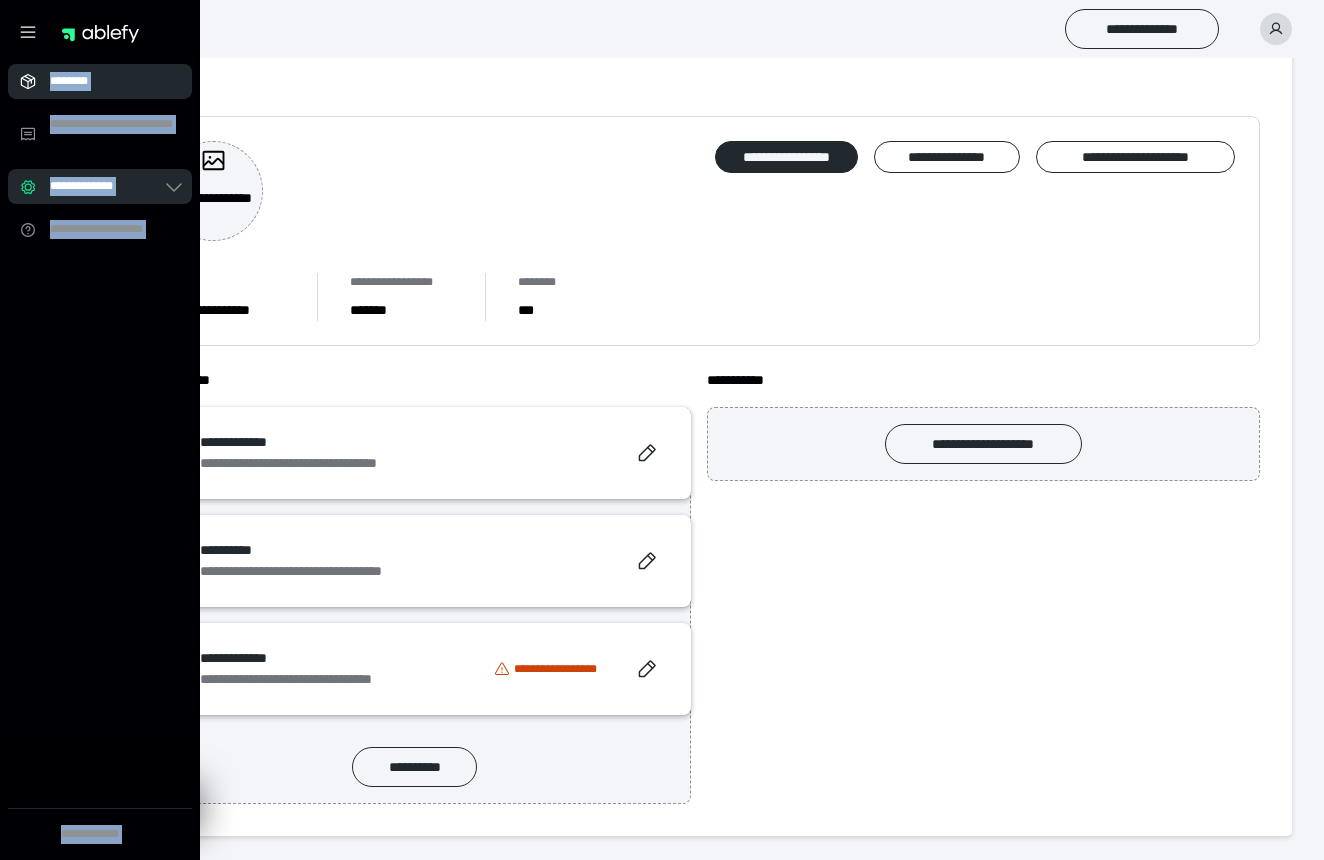 drag, startPoint x: 166, startPoint y: 72, endPoint x: 45, endPoint y: 72, distance: 121 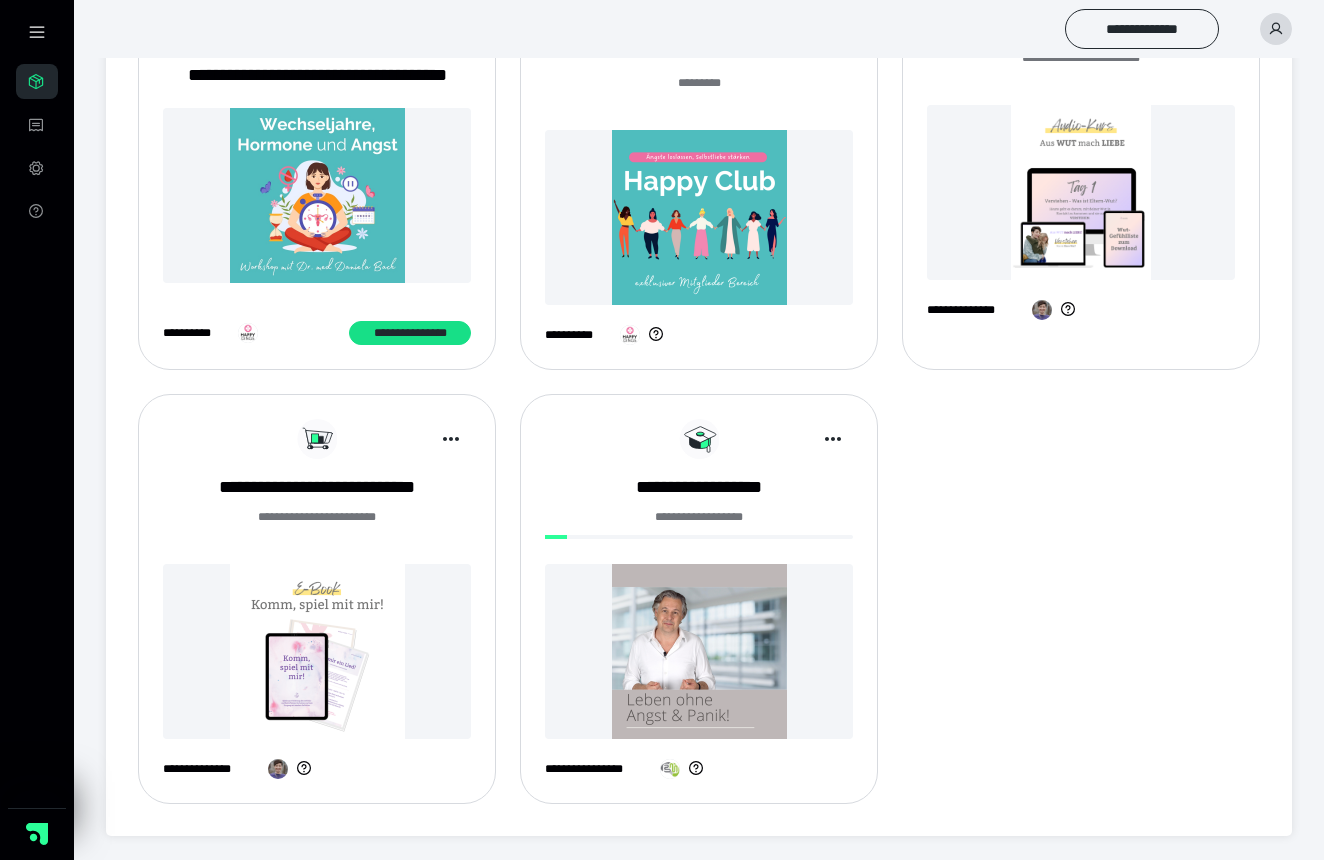 scroll, scrollTop: 381, scrollLeft: 0, axis: vertical 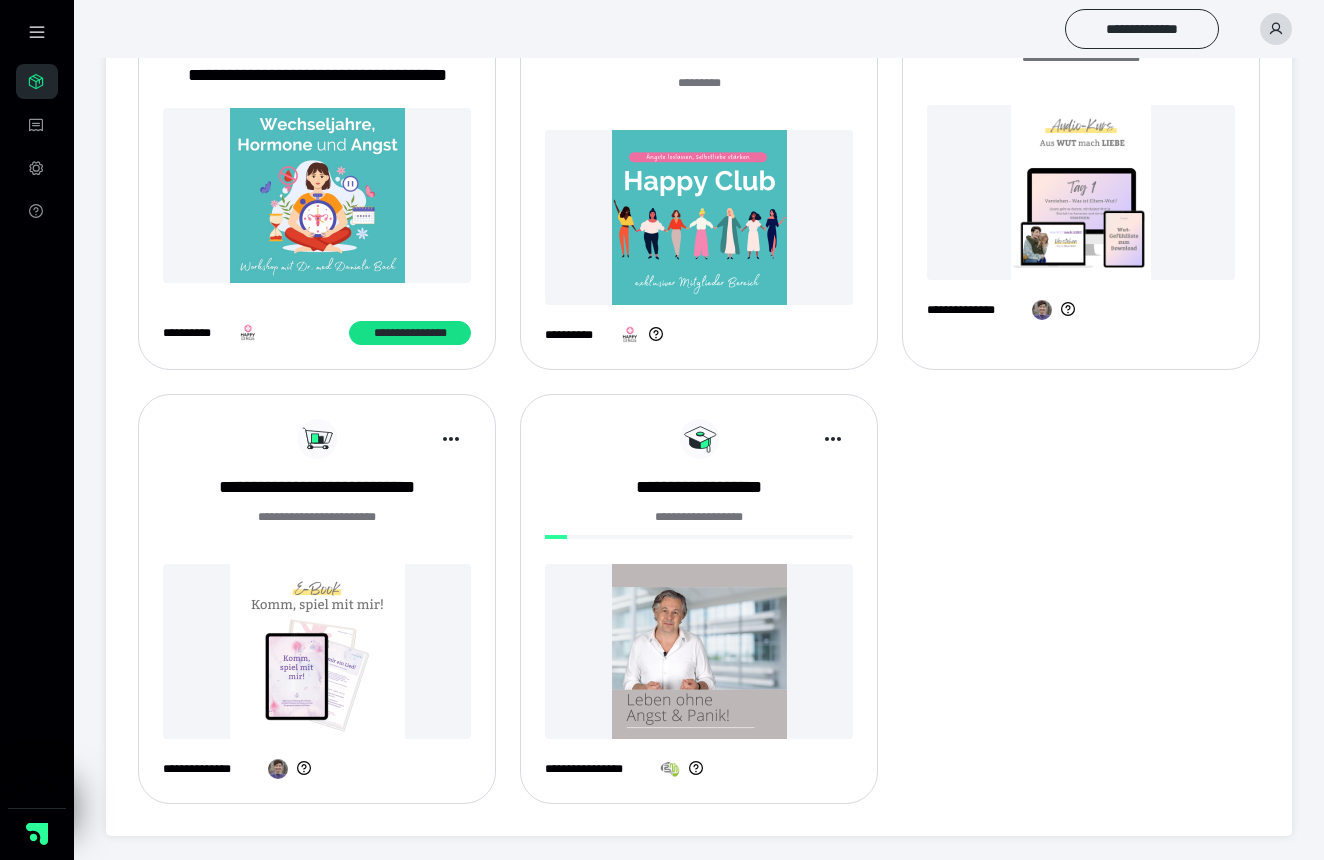 click at bounding box center [699, 651] 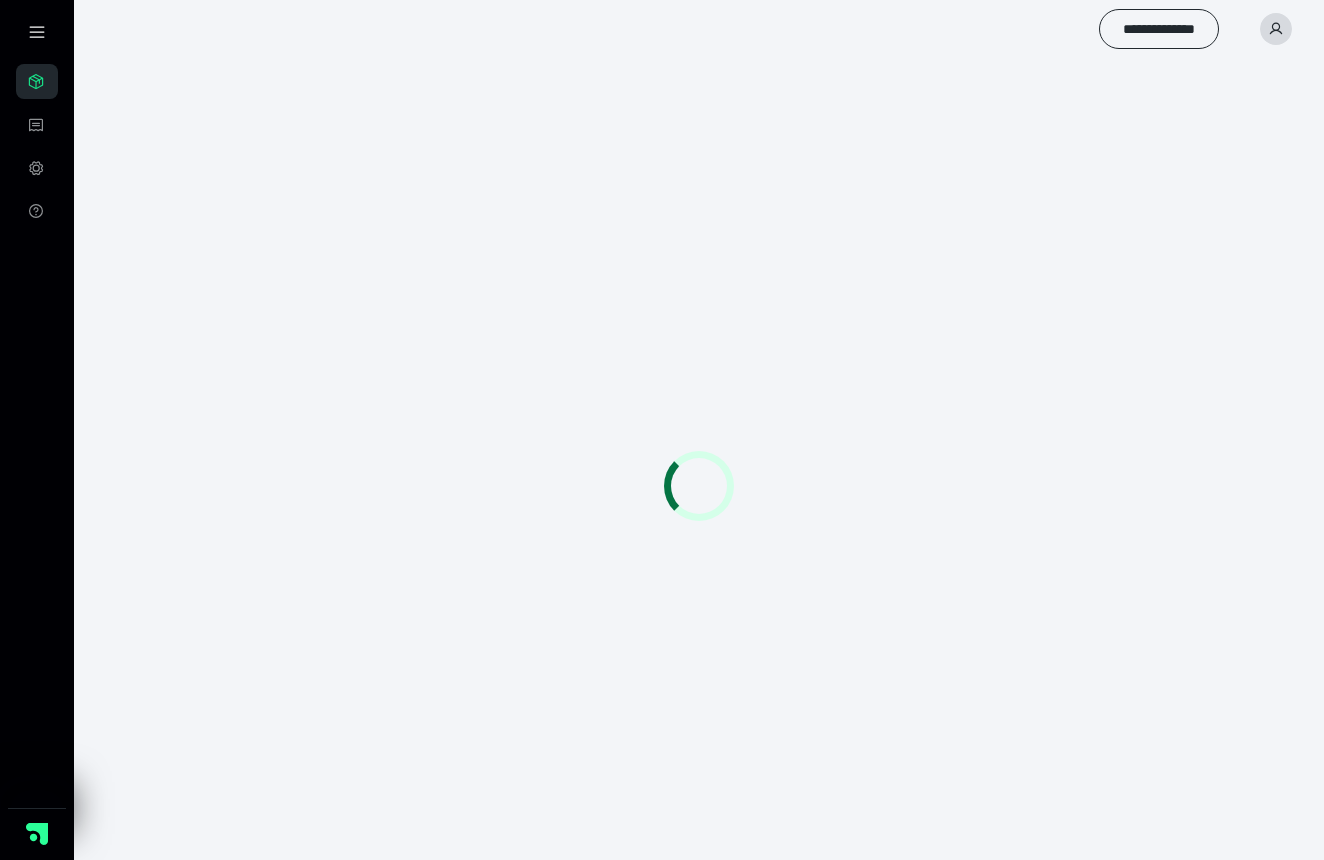 scroll, scrollTop: 0, scrollLeft: 0, axis: both 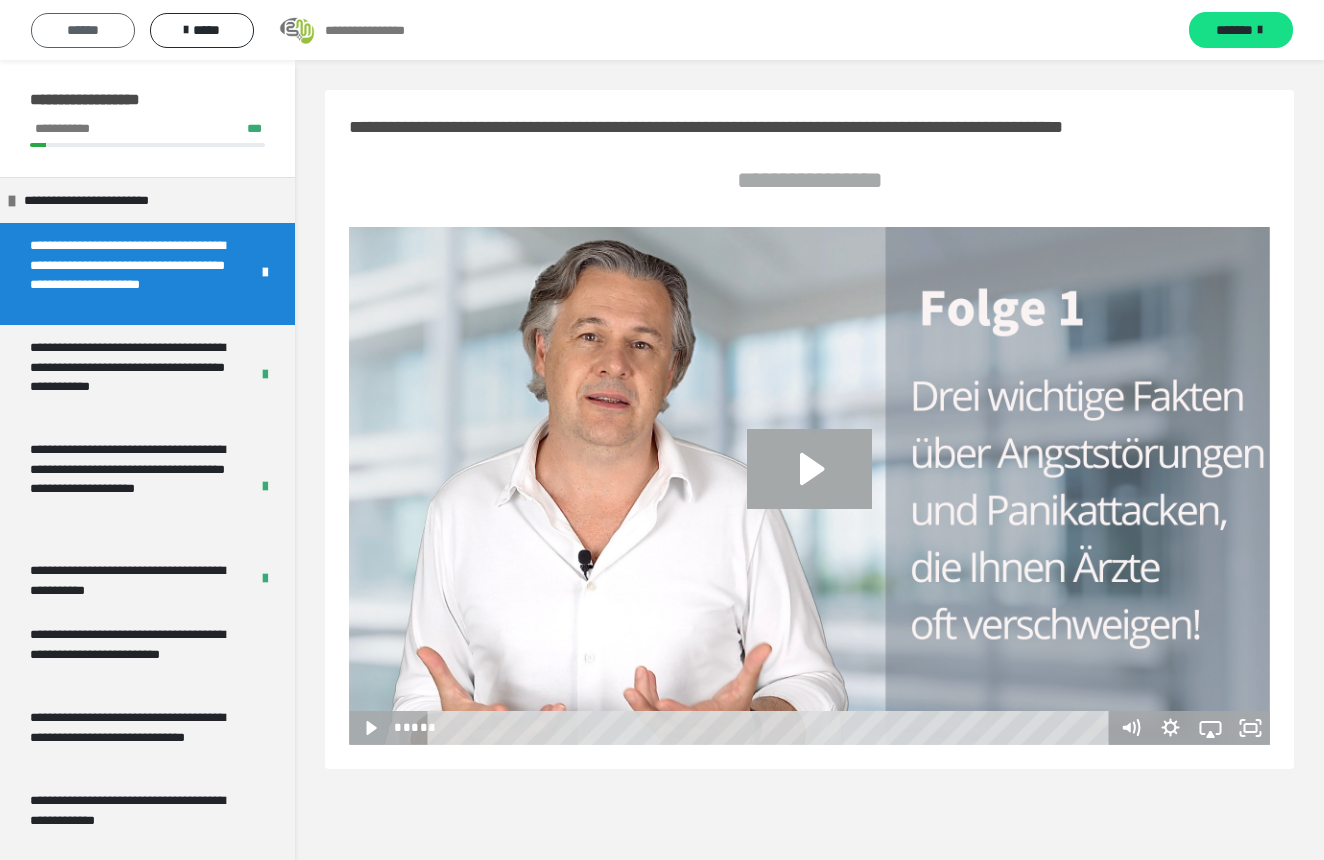 click on "******" at bounding box center [83, 30] 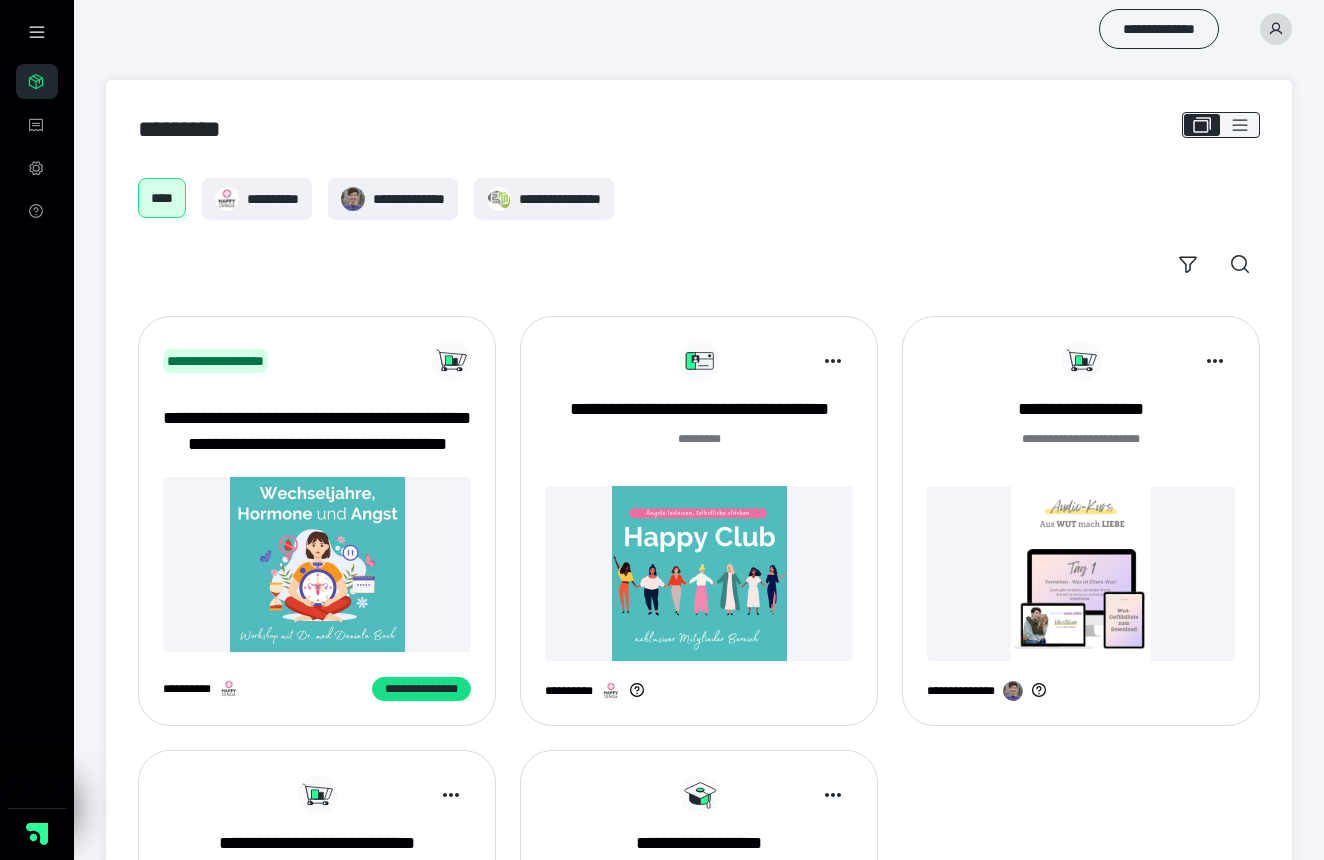 scroll, scrollTop: 381, scrollLeft: 0, axis: vertical 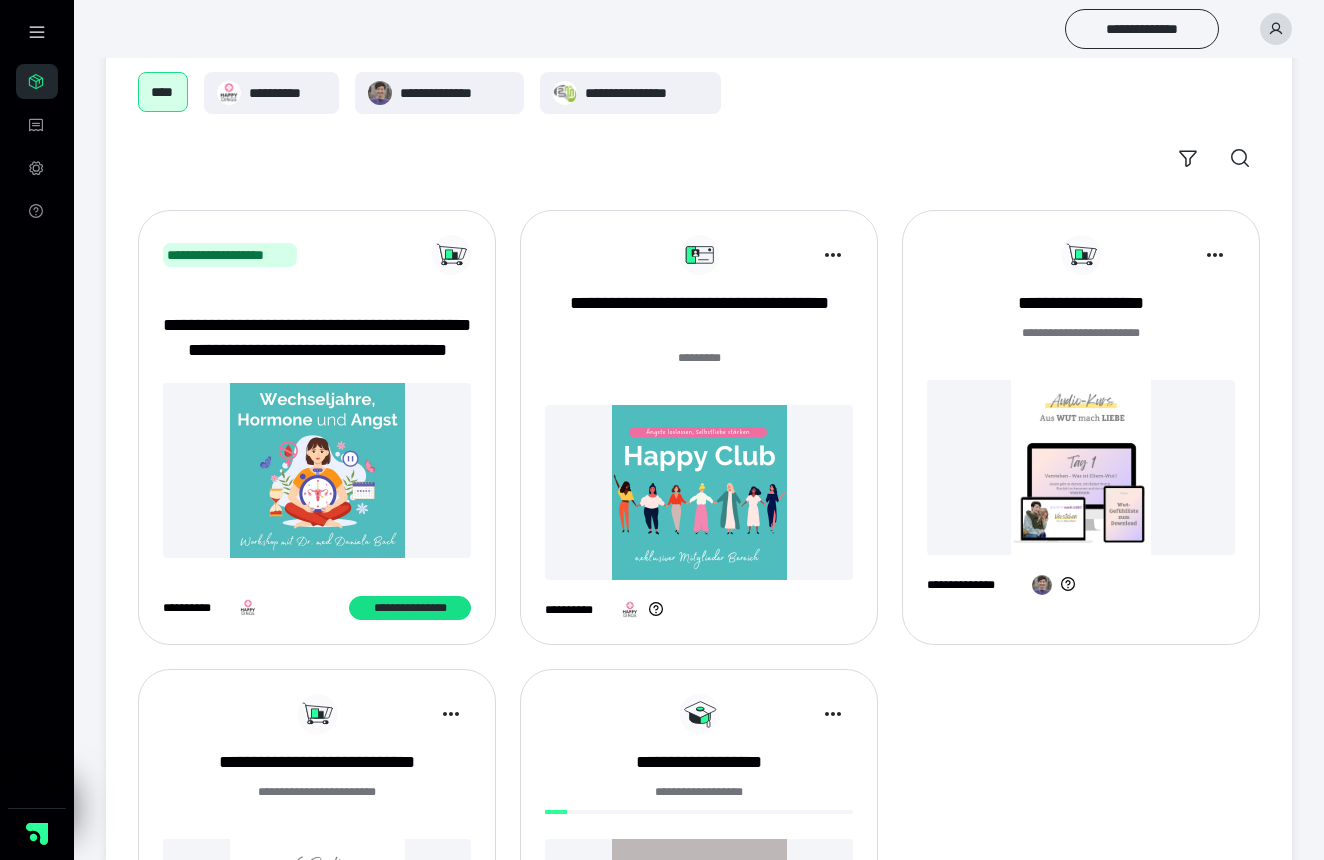 click at bounding box center [317, 470] 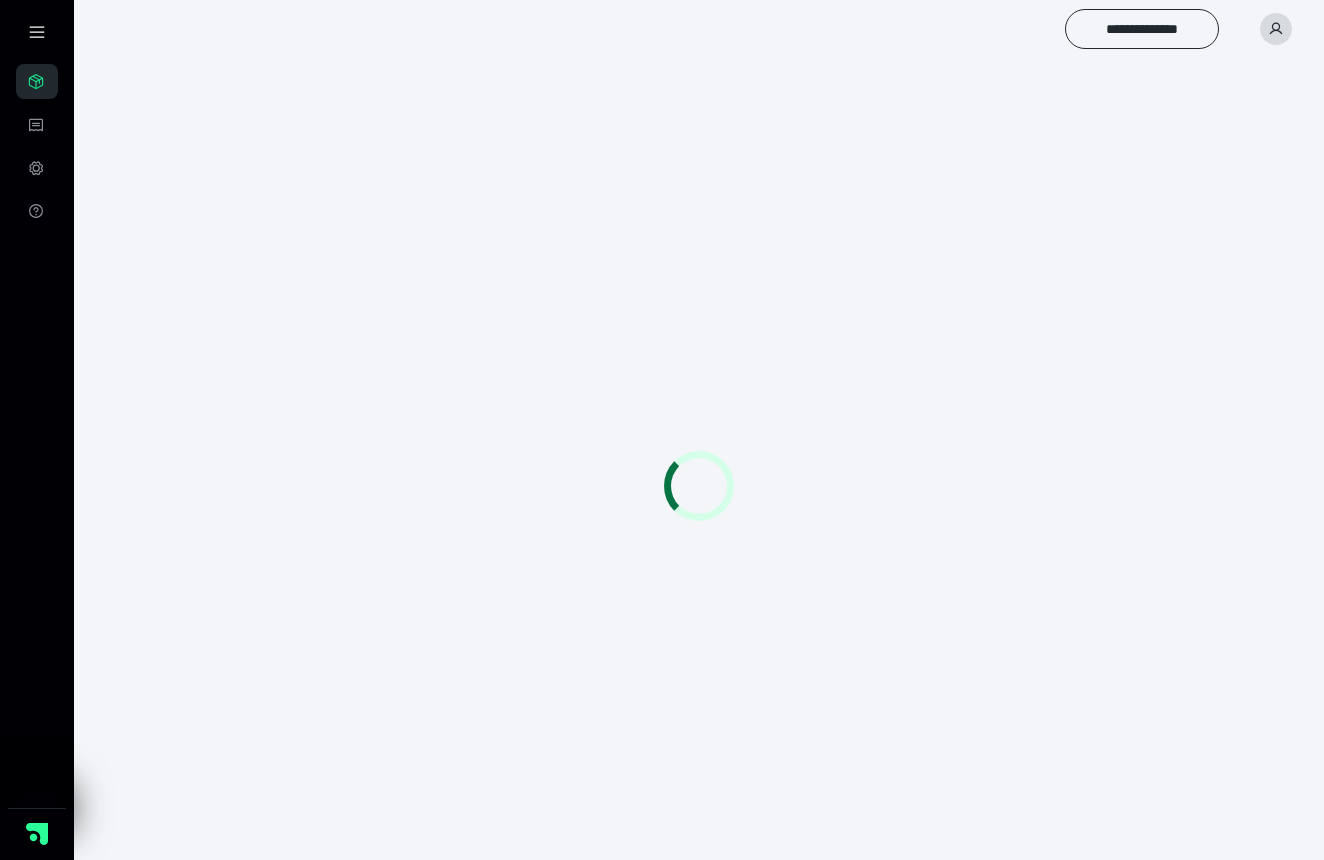 scroll, scrollTop: 0, scrollLeft: 0, axis: both 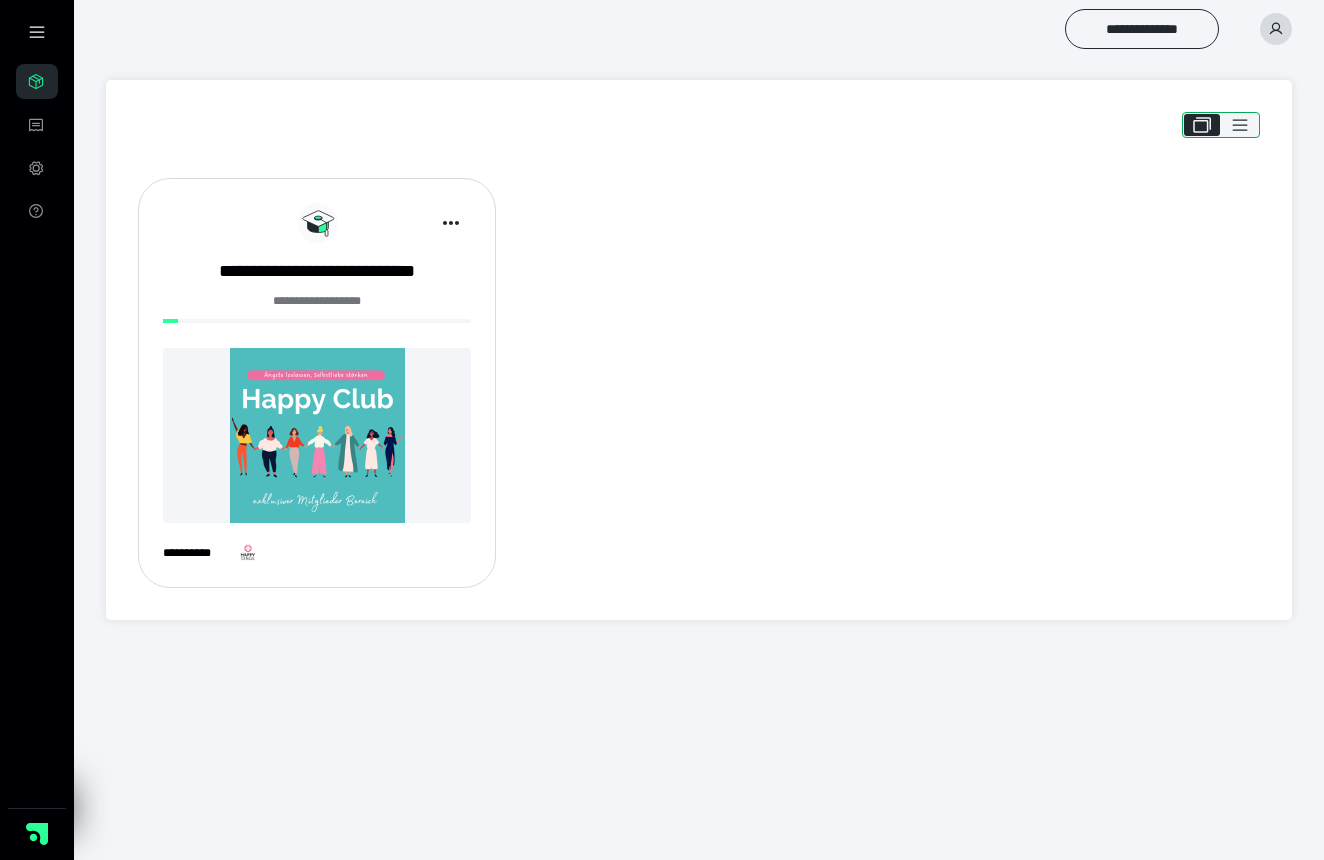 drag, startPoint x: 1260, startPoint y: 126, endPoint x: 1244, endPoint y: 126, distance: 16 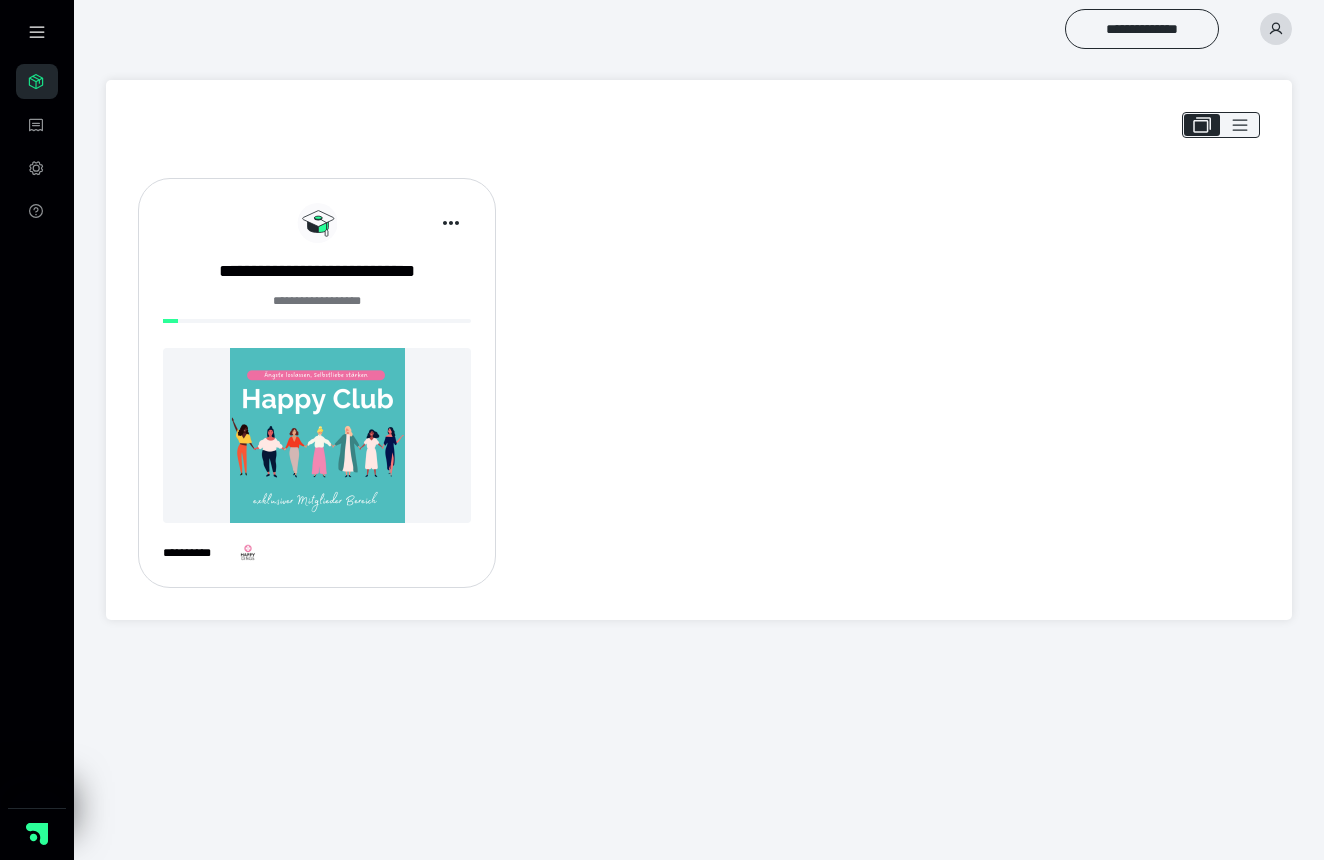 click at bounding box center (317, 435) 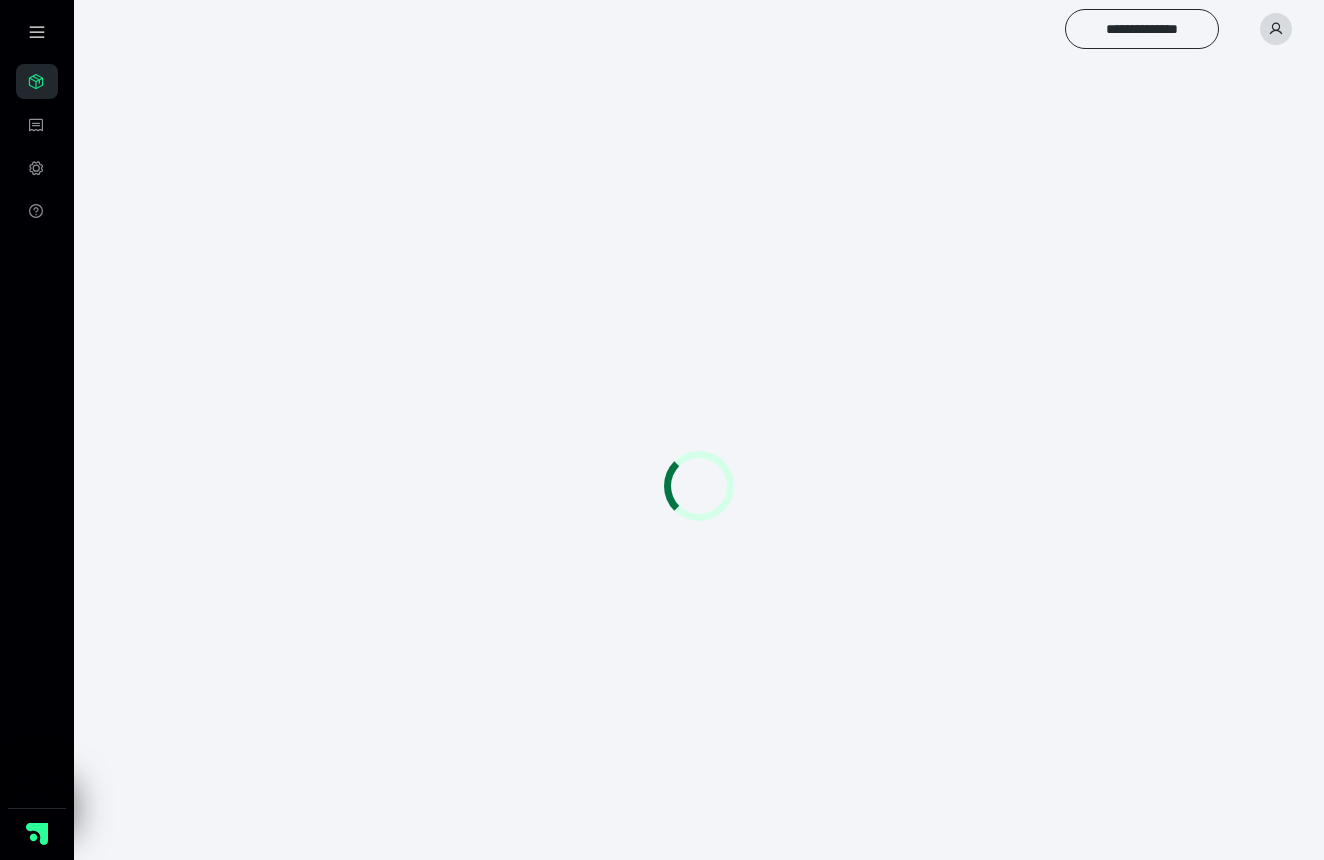 scroll, scrollTop: 0, scrollLeft: 0, axis: both 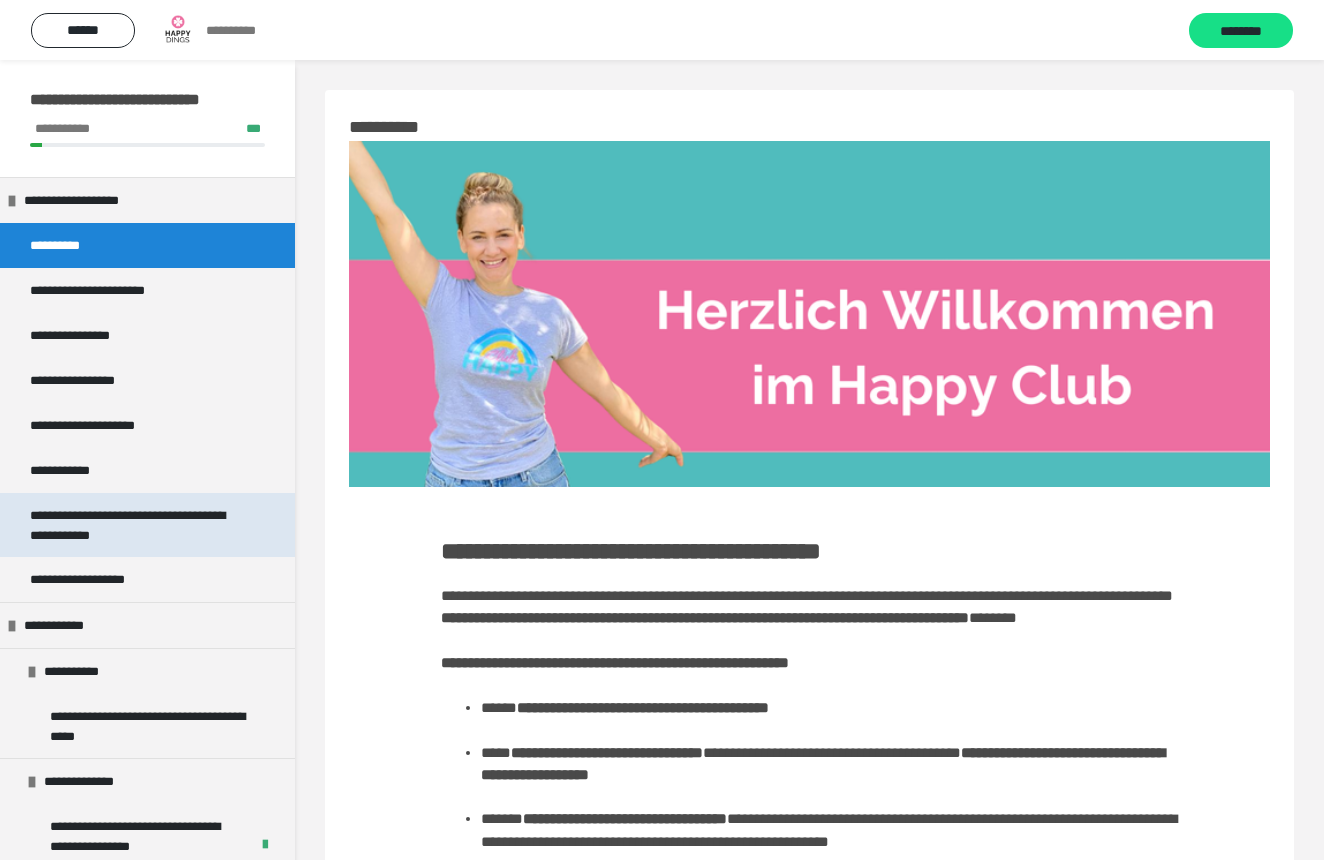 click on "**********" at bounding box center [139, 525] 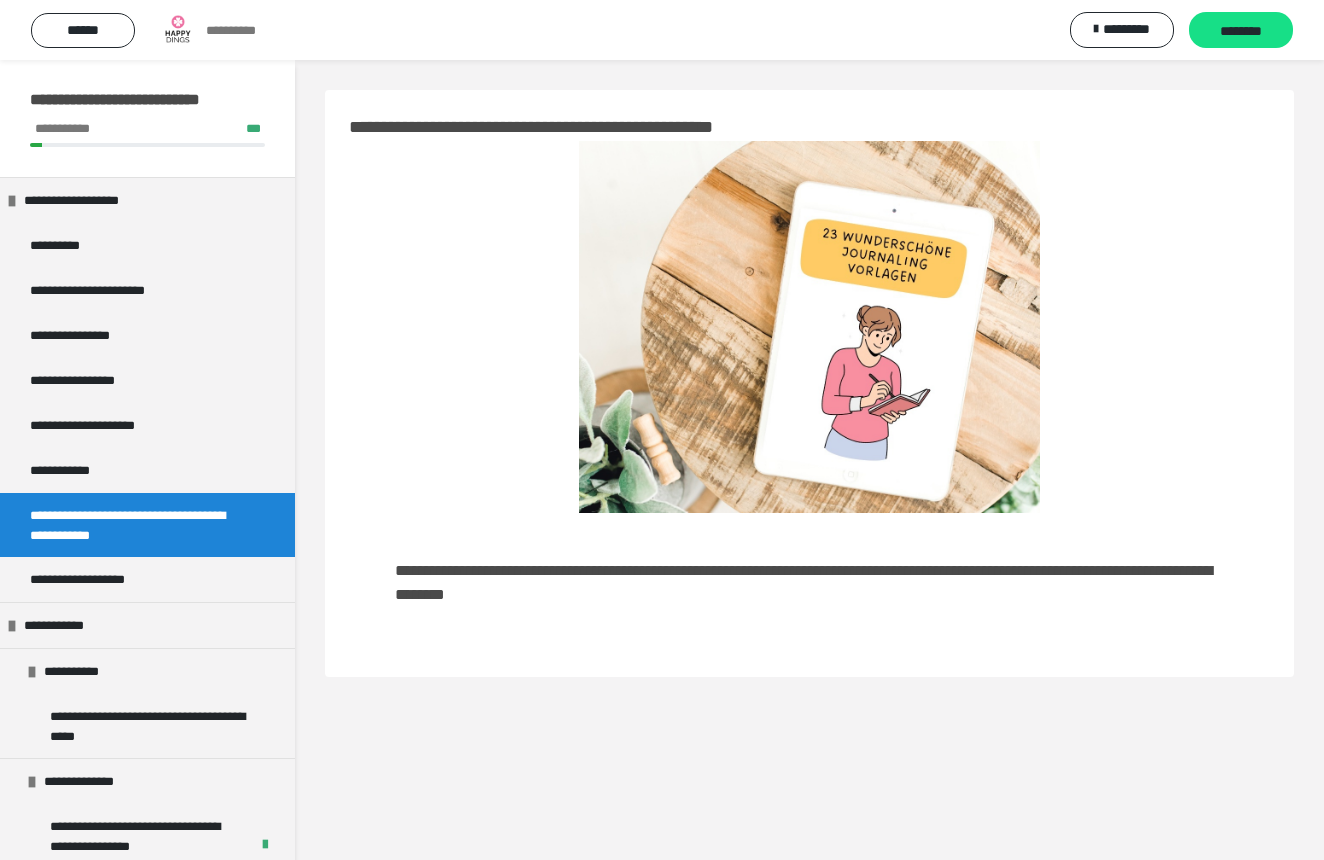 click on "**********" at bounding box center [803, 582] 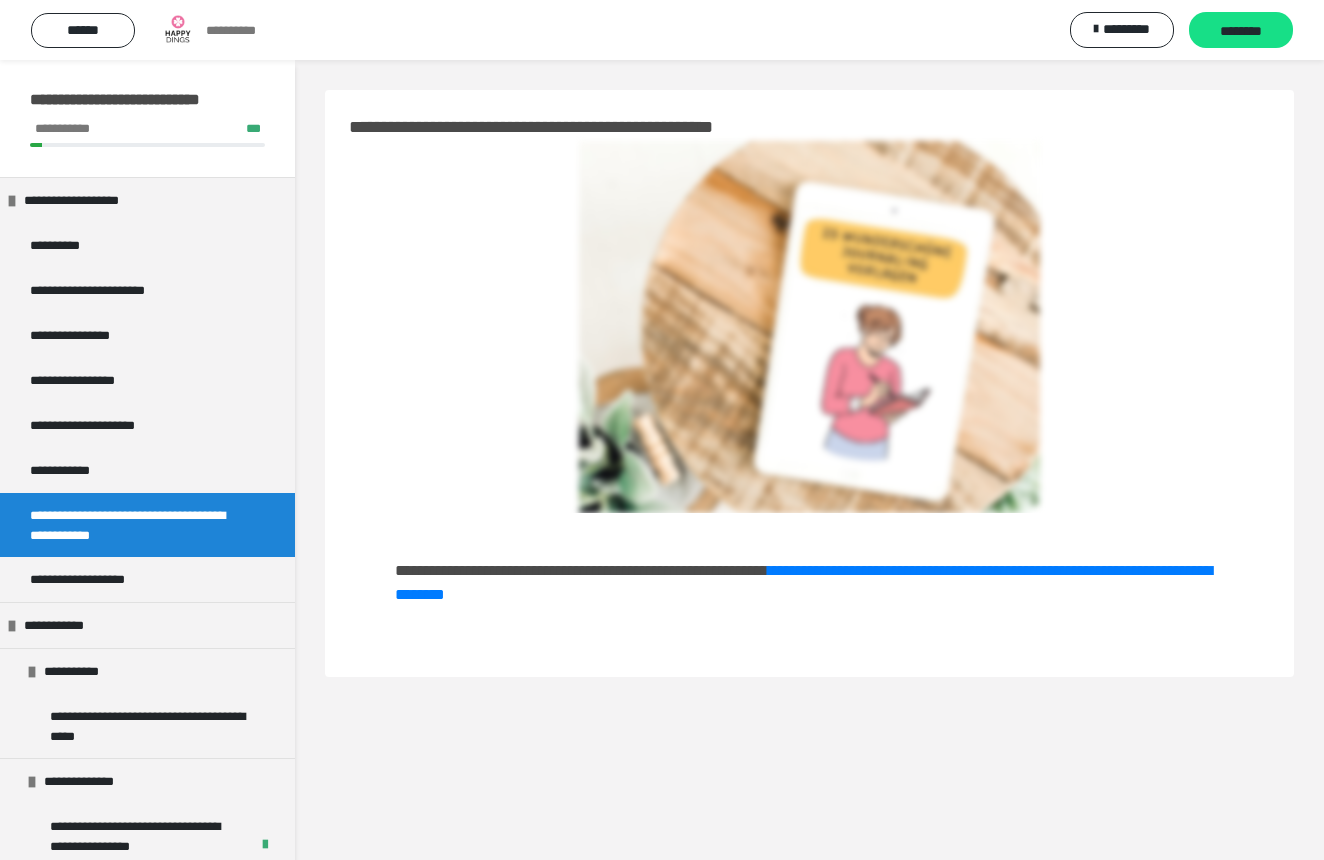 scroll, scrollTop: 0, scrollLeft: 0, axis: both 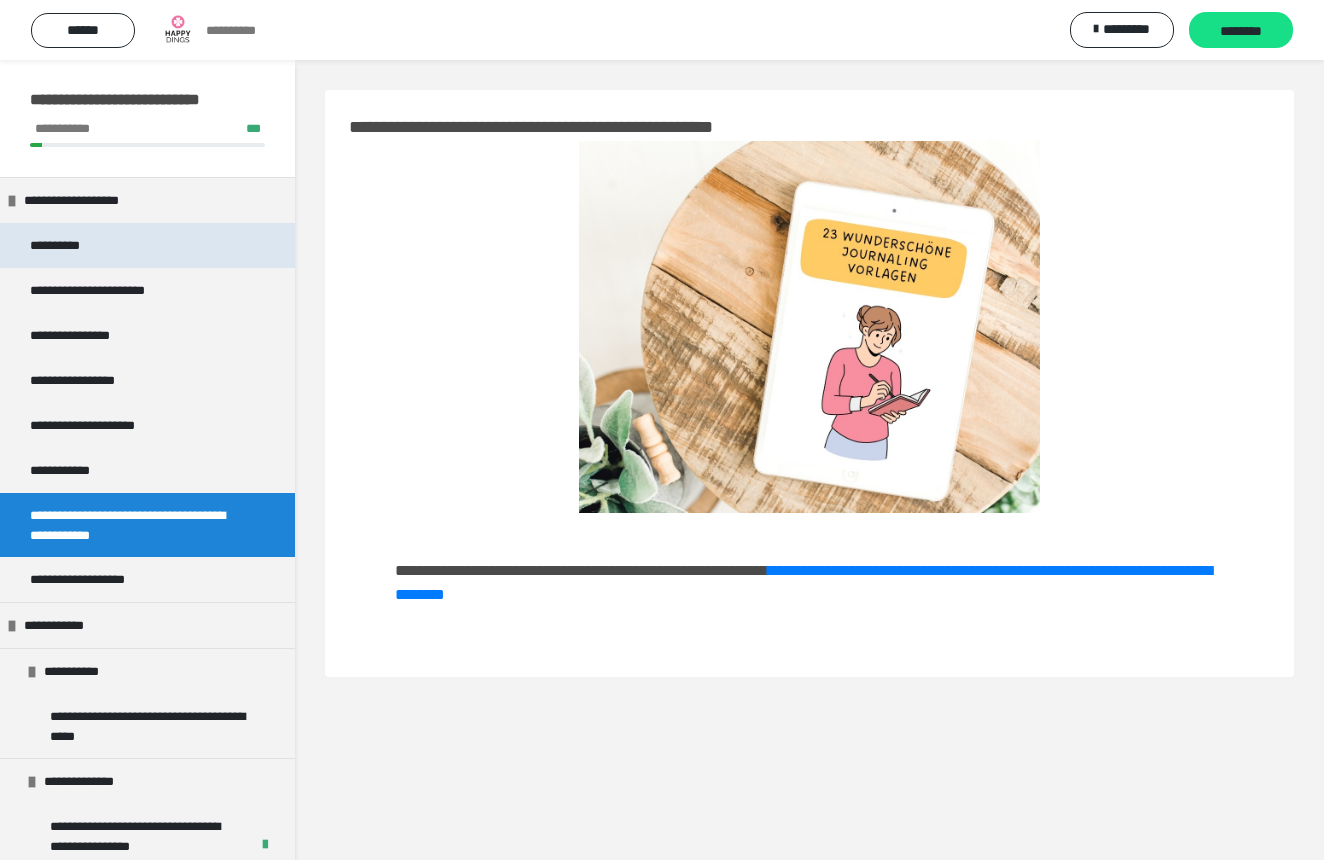 click on "**********" at bounding box center [59, 245] 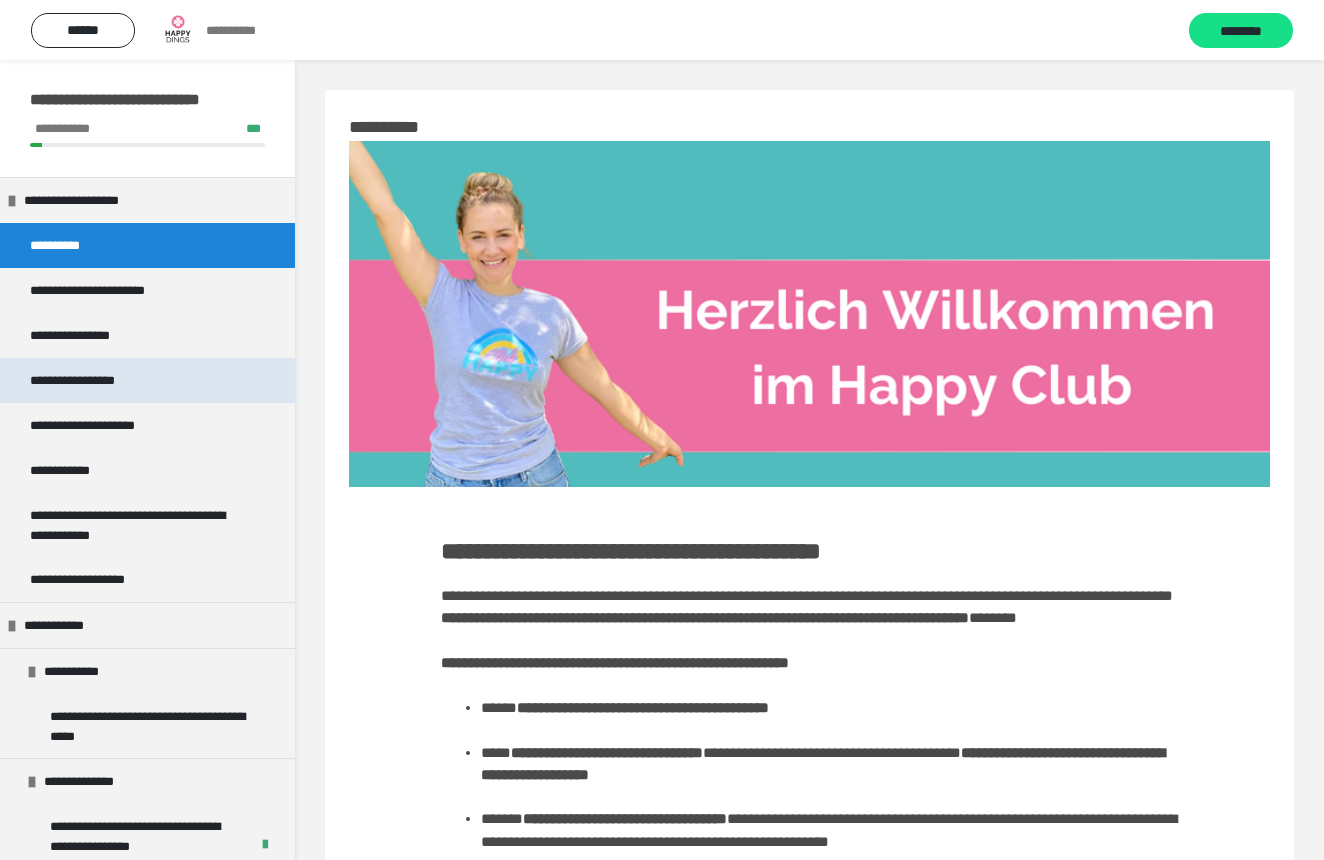 click on "**********" at bounding box center (91, 380) 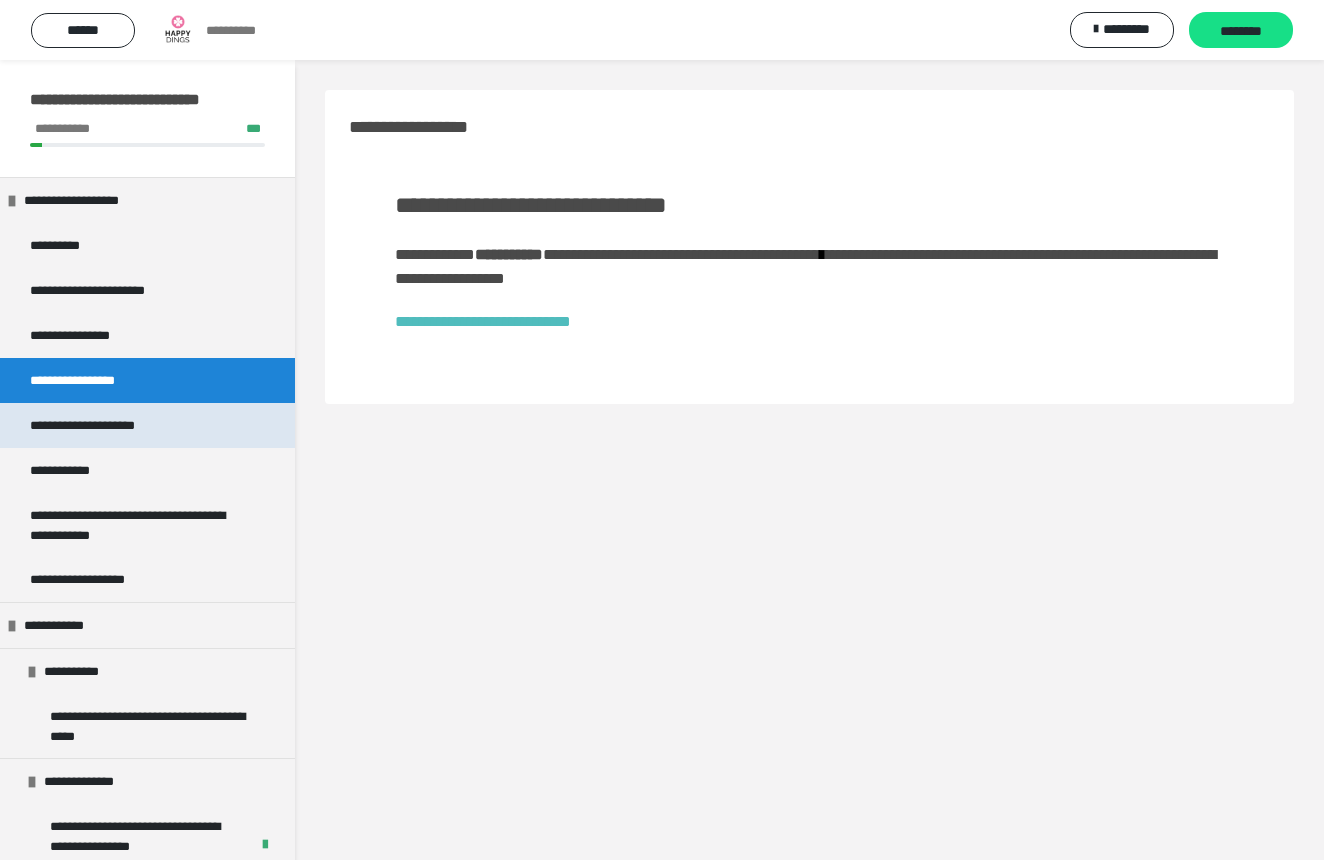 click on "**********" at bounding box center (102, 425) 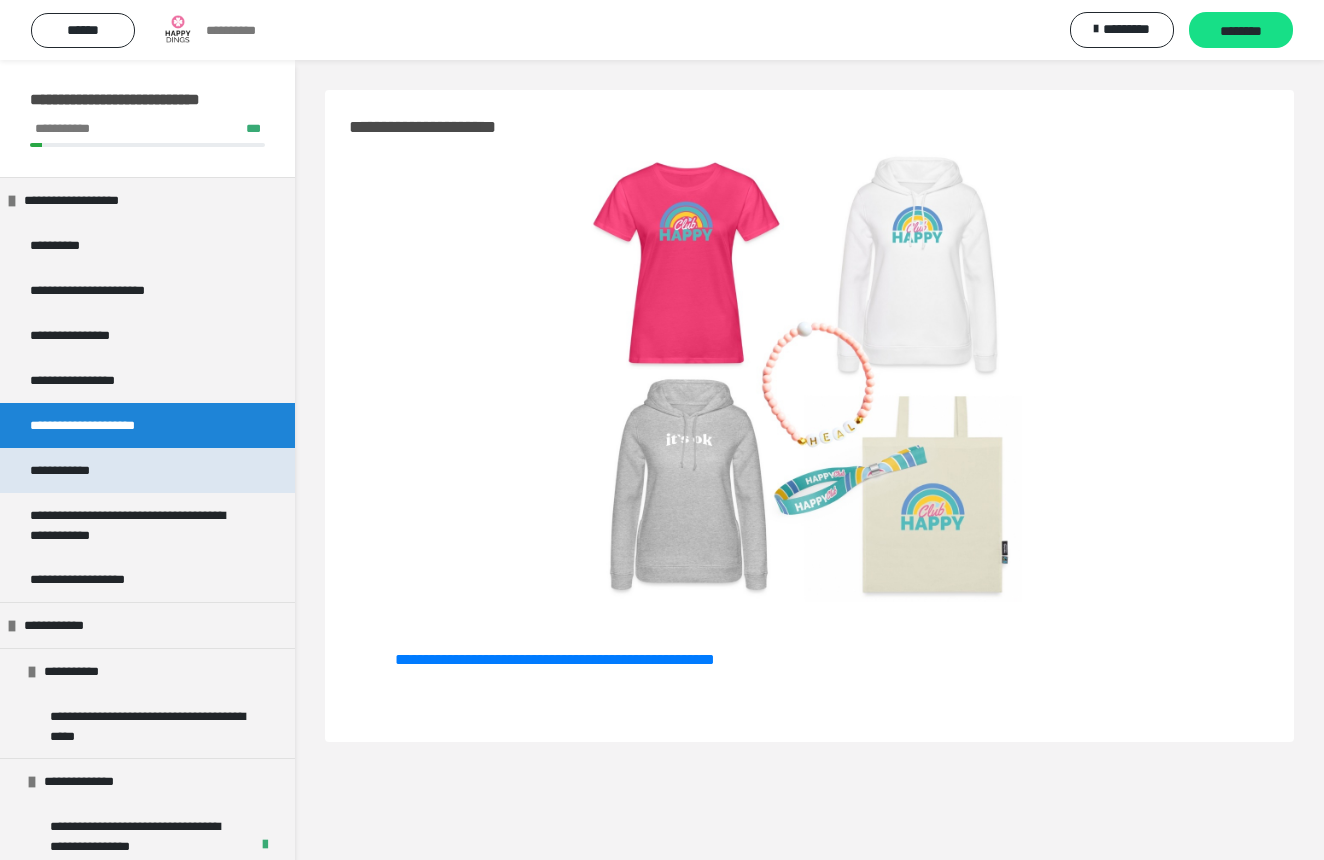click on "**********" at bounding box center [75, 470] 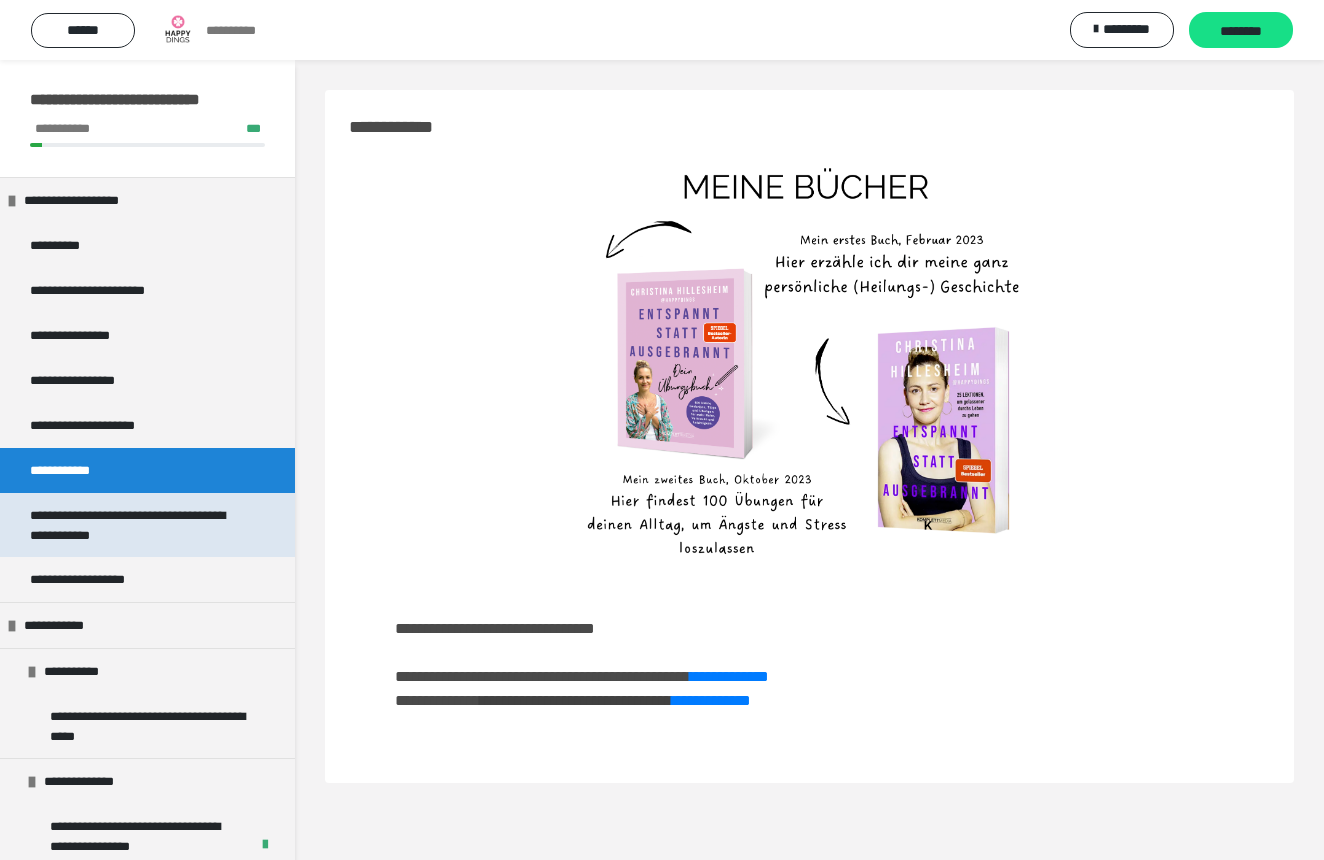 click on "**********" at bounding box center [139, 525] 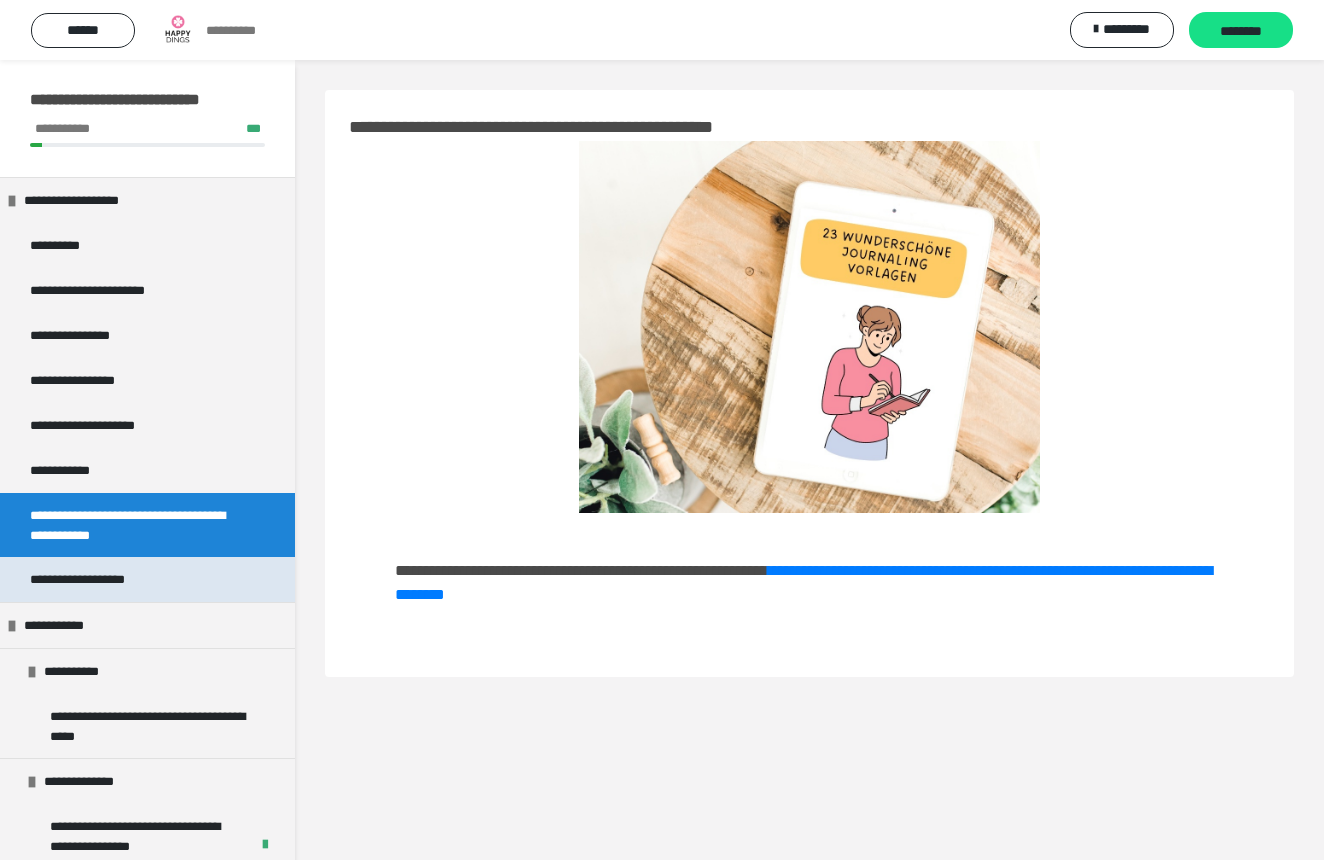 click on "**********" at bounding box center [101, 579] 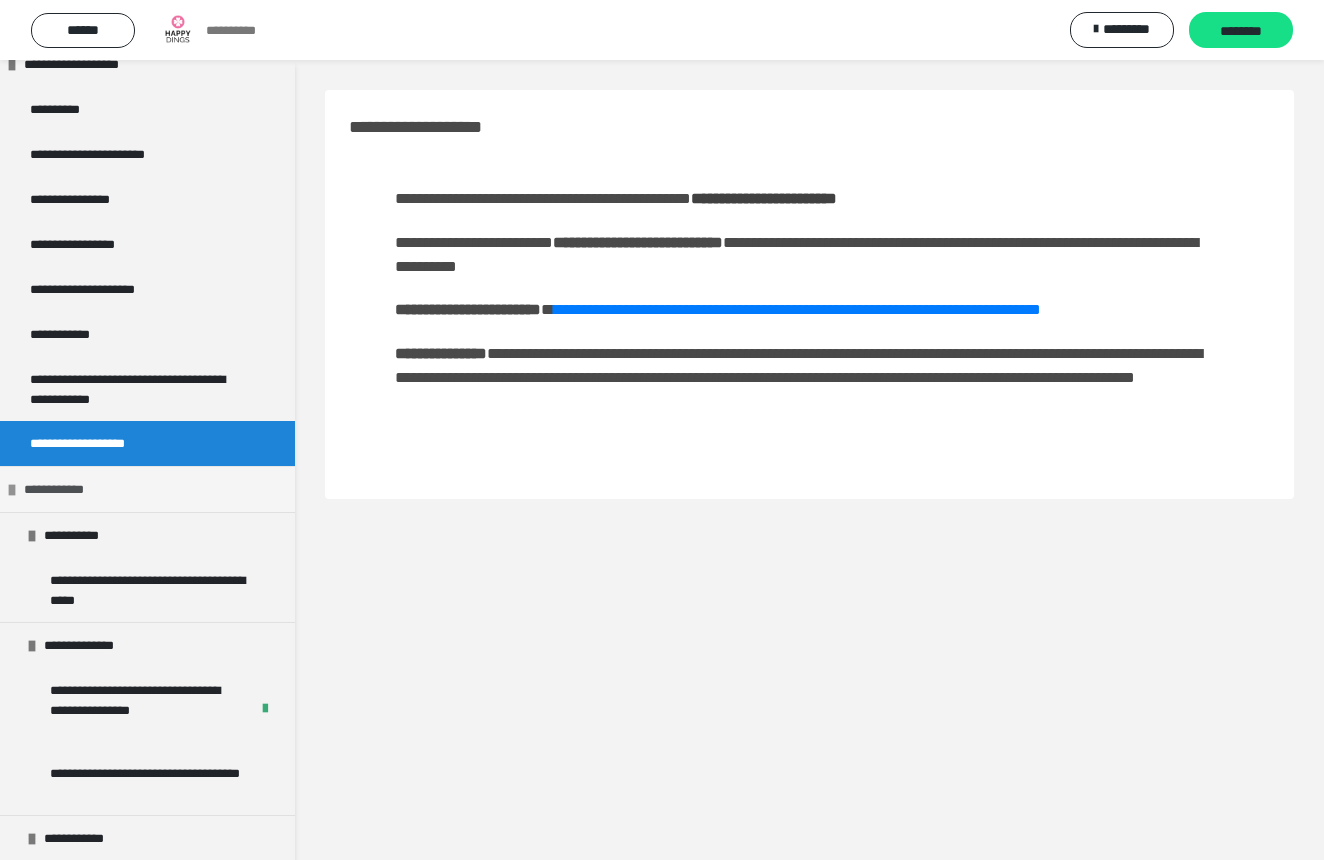 scroll, scrollTop: 142, scrollLeft: 0, axis: vertical 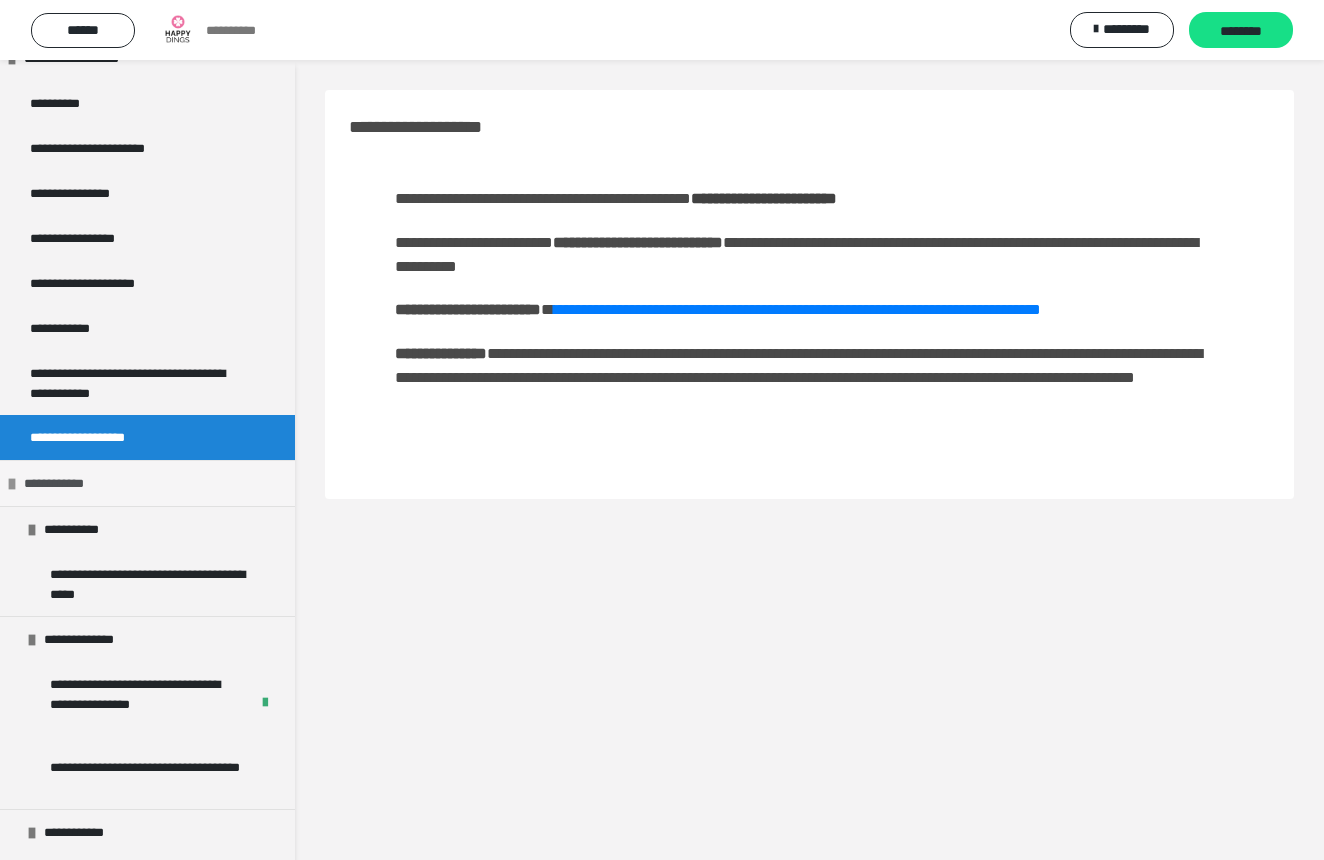 click on "**********" at bounding box center (63, 483) 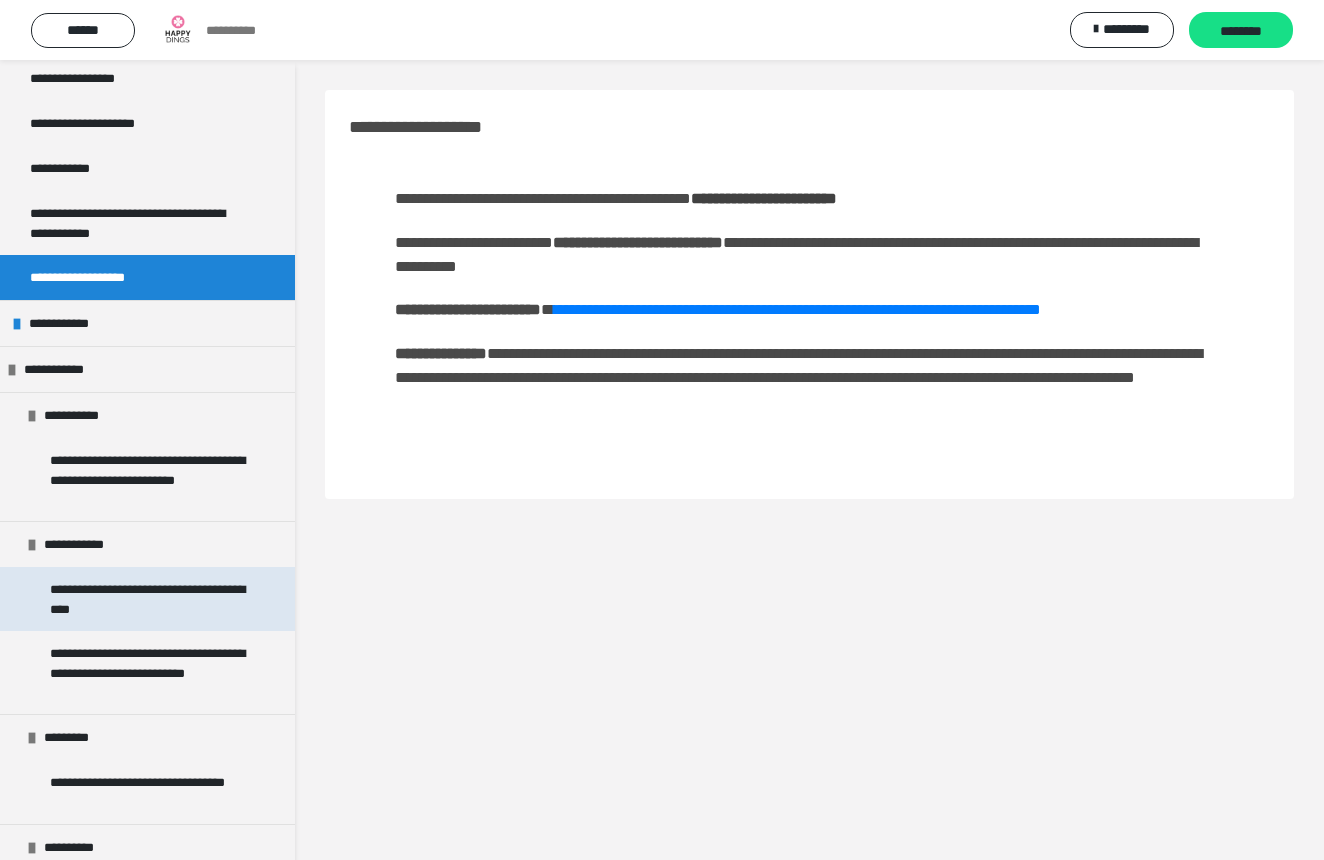 scroll, scrollTop: 347, scrollLeft: 0, axis: vertical 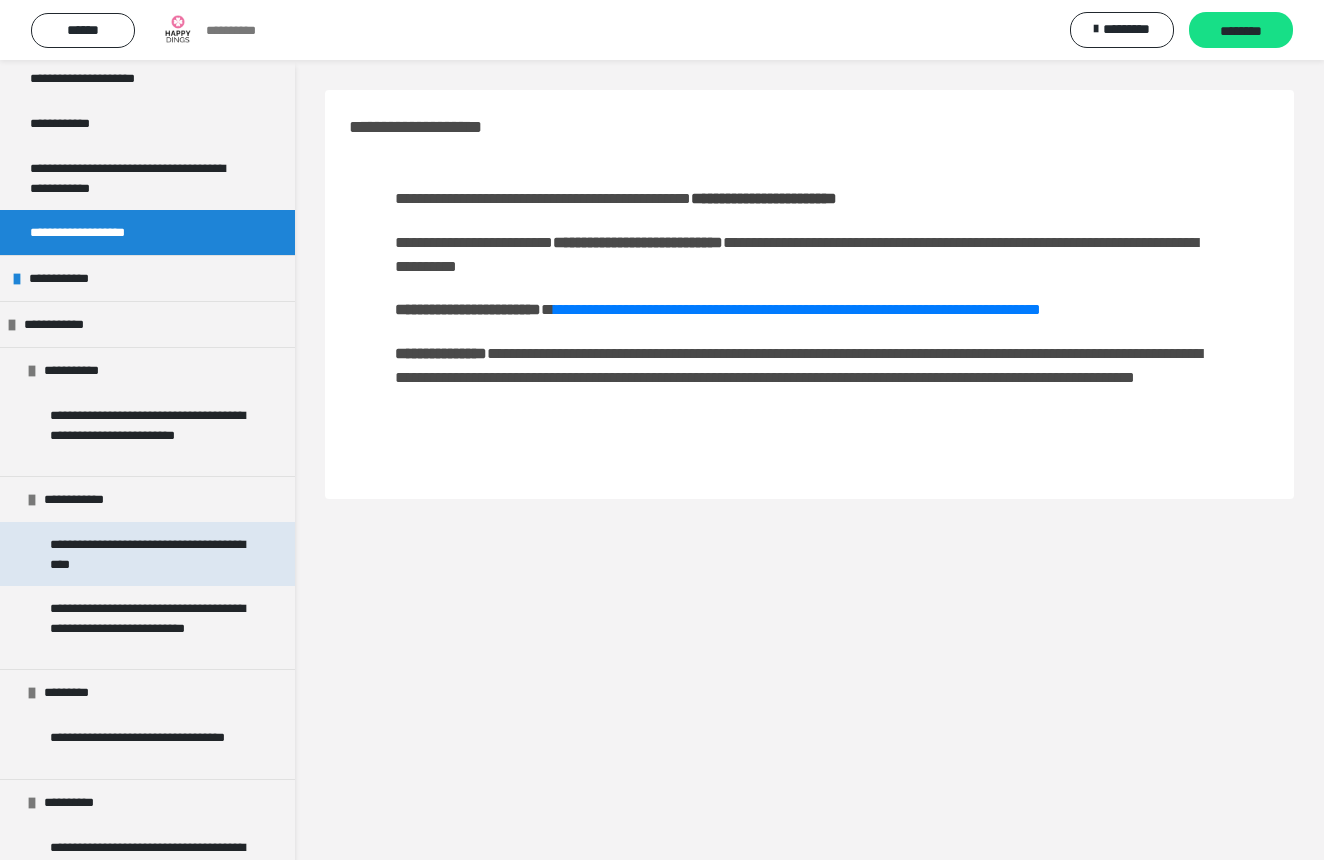 click on "**********" at bounding box center [149, 554] 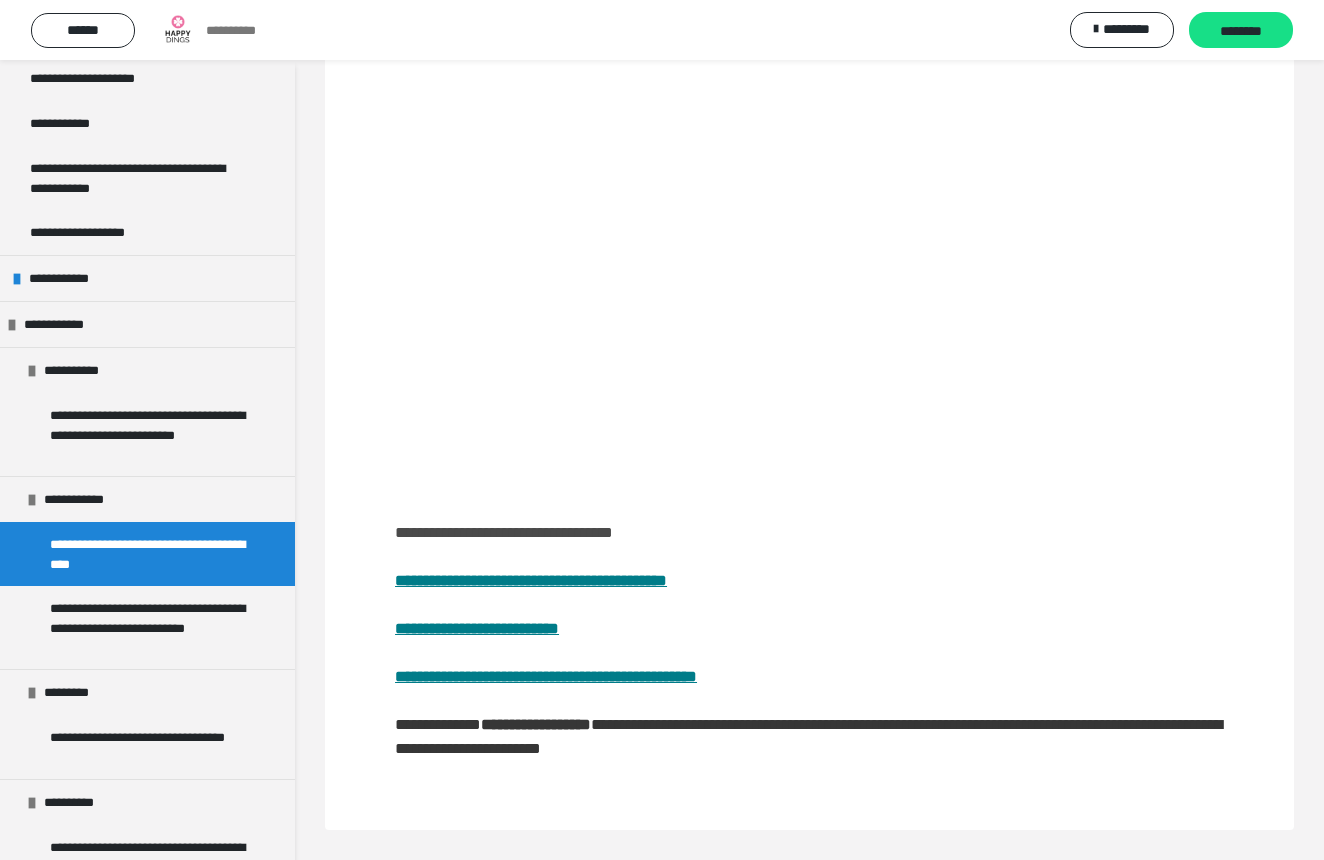 scroll, scrollTop: 195, scrollLeft: 0, axis: vertical 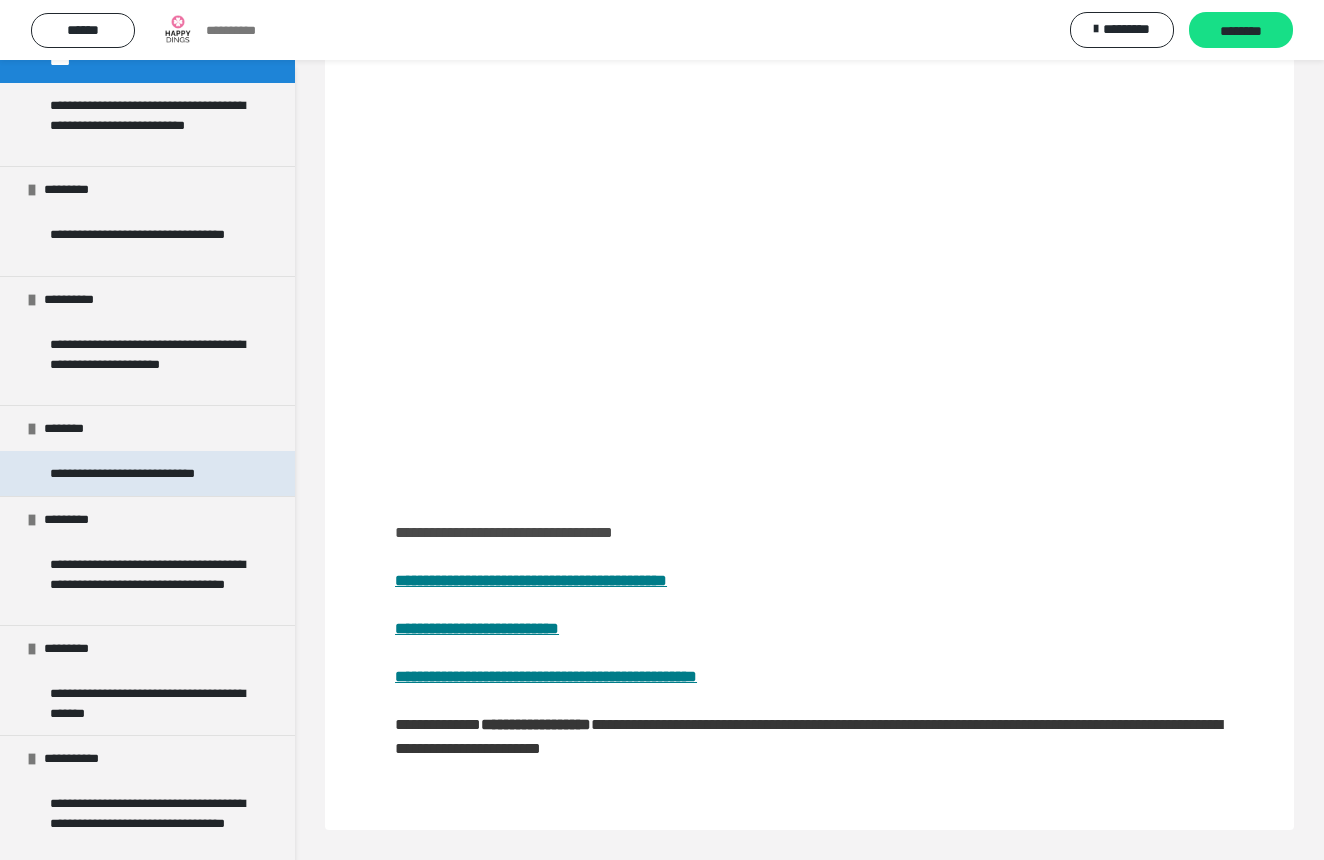 click on "**********" at bounding box center (145, 473) 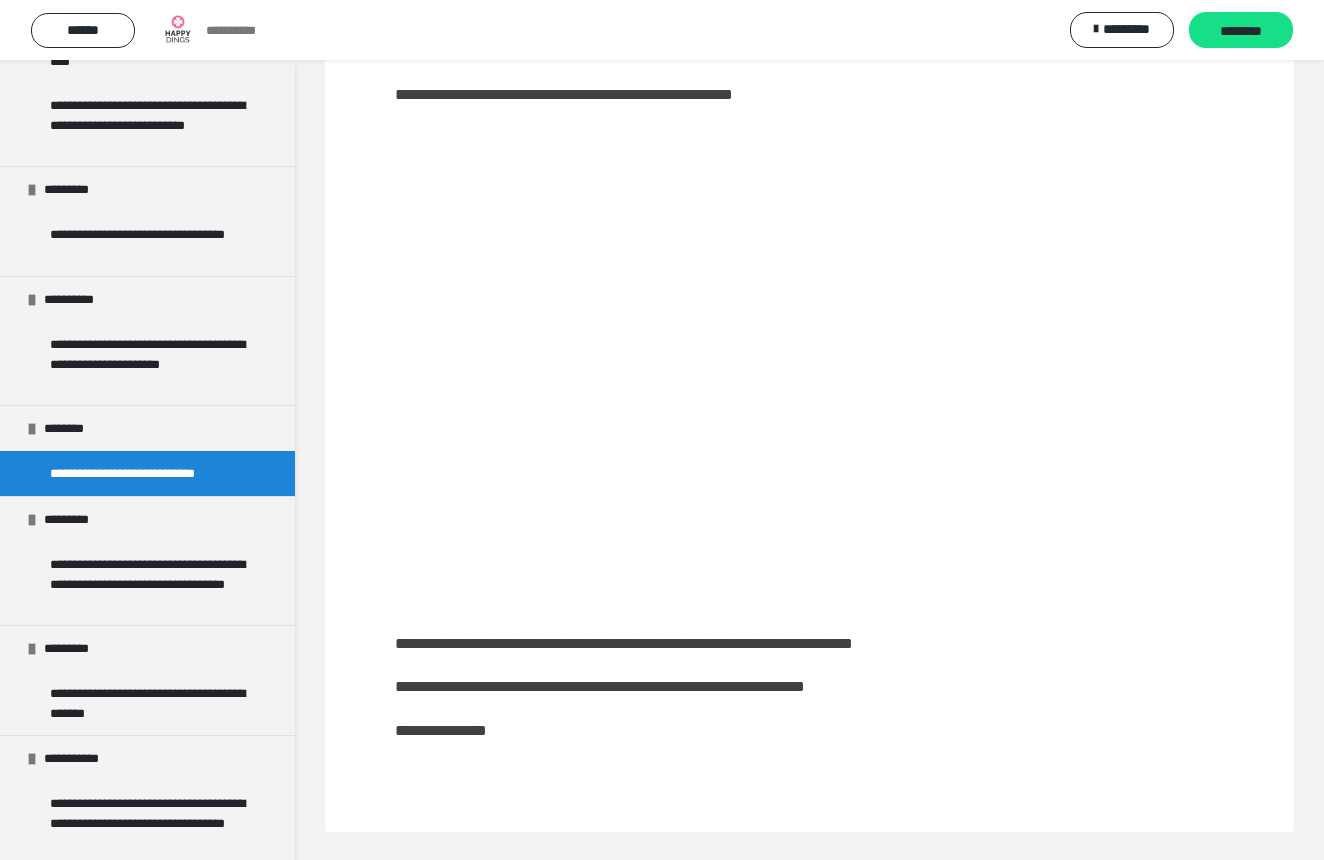 scroll, scrollTop: 103, scrollLeft: 0, axis: vertical 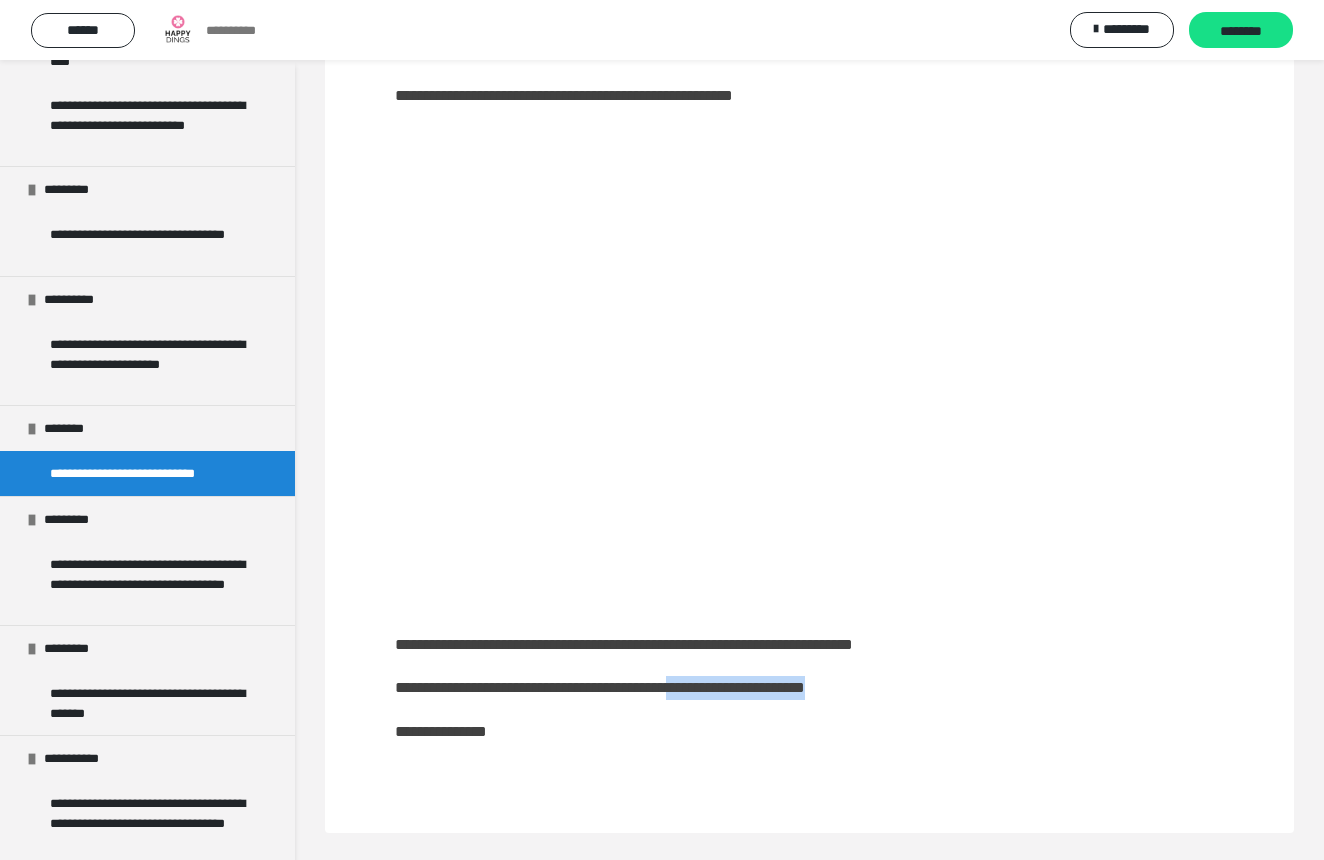 drag, startPoint x: 720, startPoint y: 689, endPoint x: 933, endPoint y: 682, distance: 213.11499 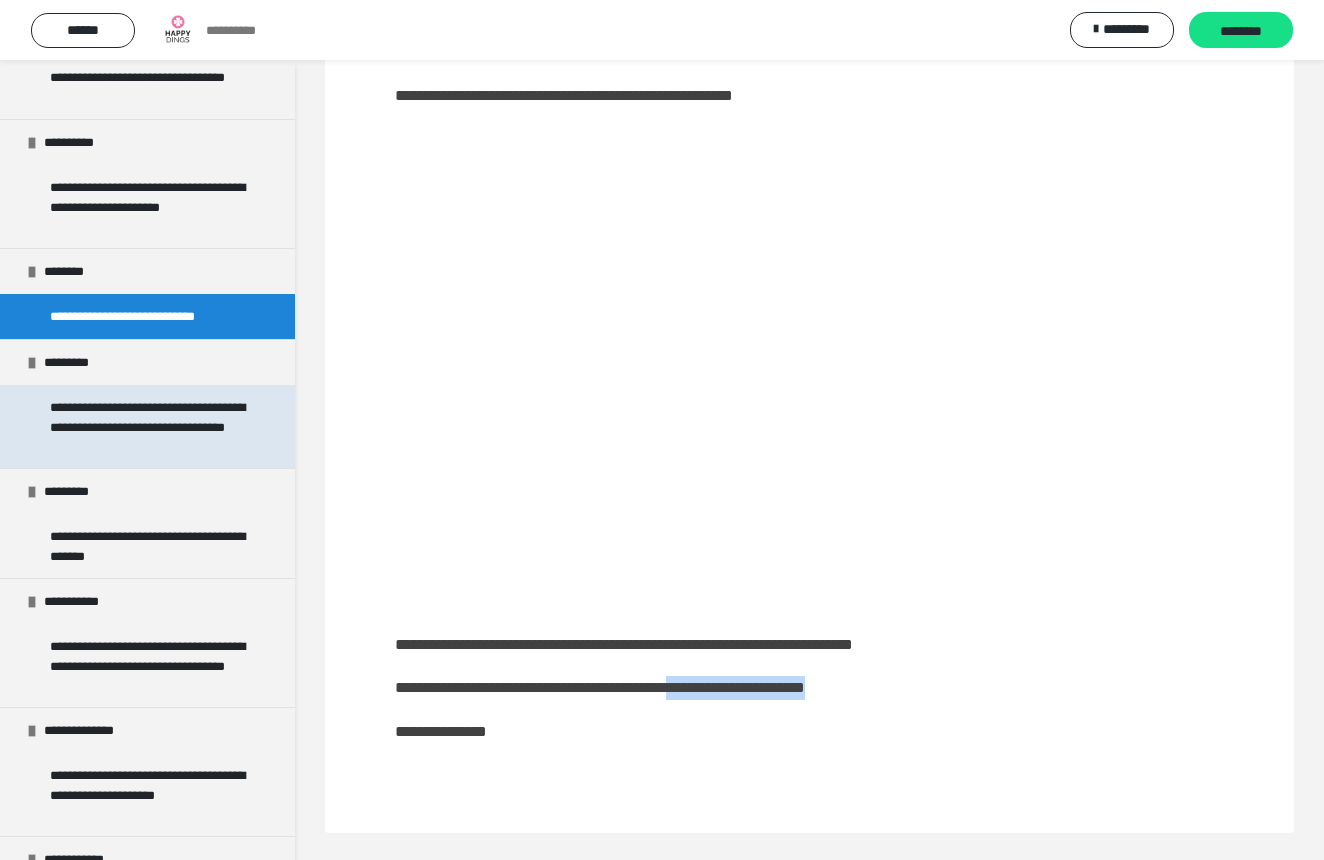 scroll, scrollTop: 1009, scrollLeft: 0, axis: vertical 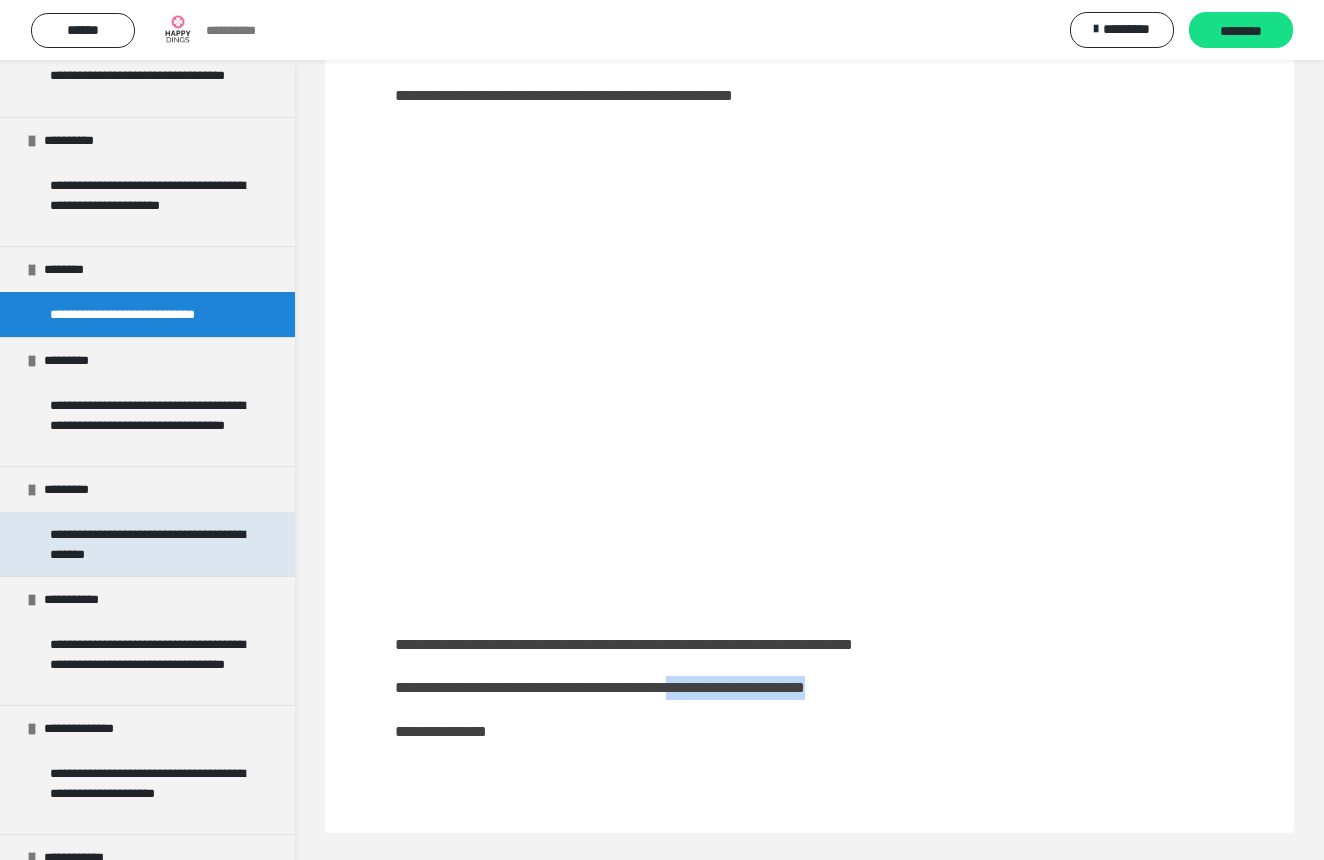 click on "**********" at bounding box center (149, 544) 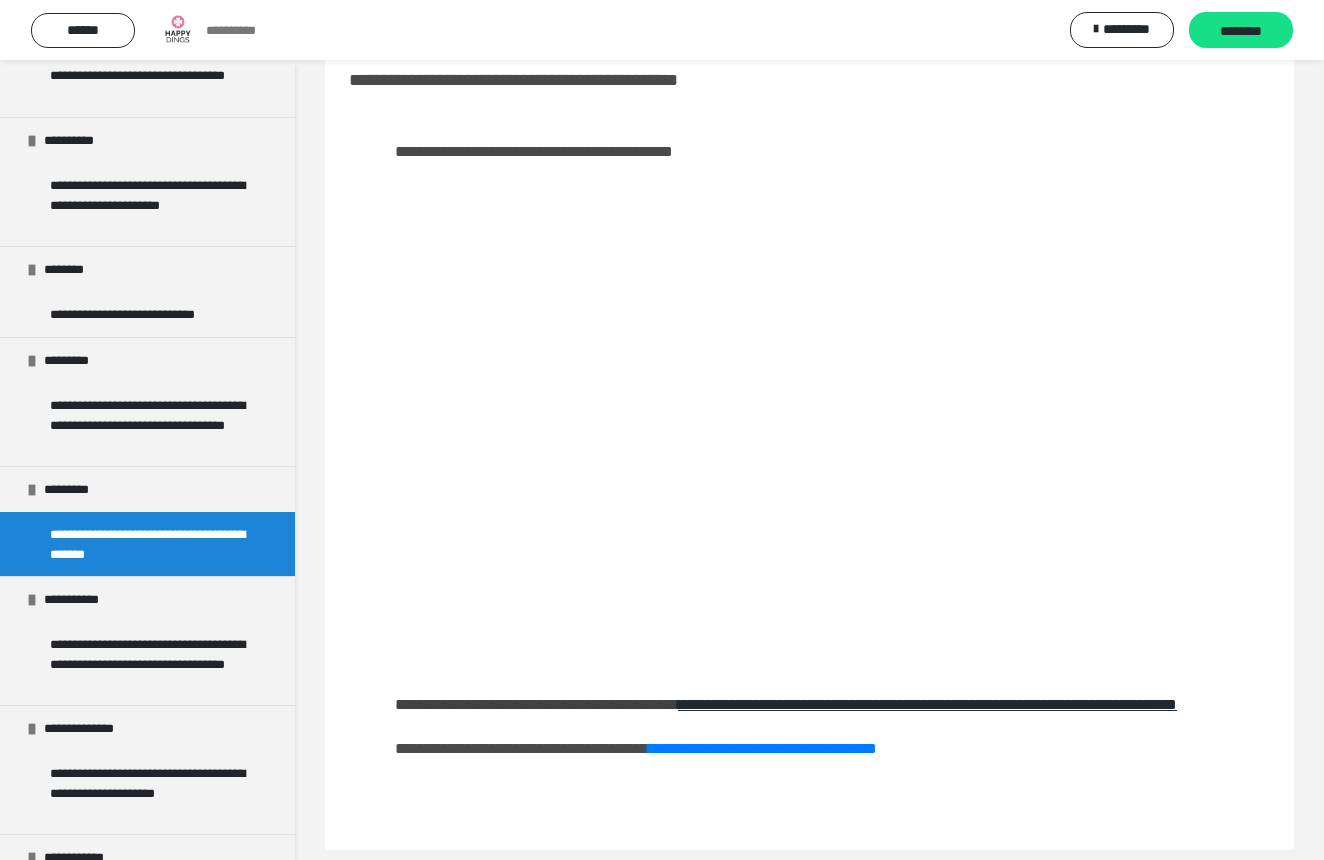 scroll, scrollTop: 48, scrollLeft: 0, axis: vertical 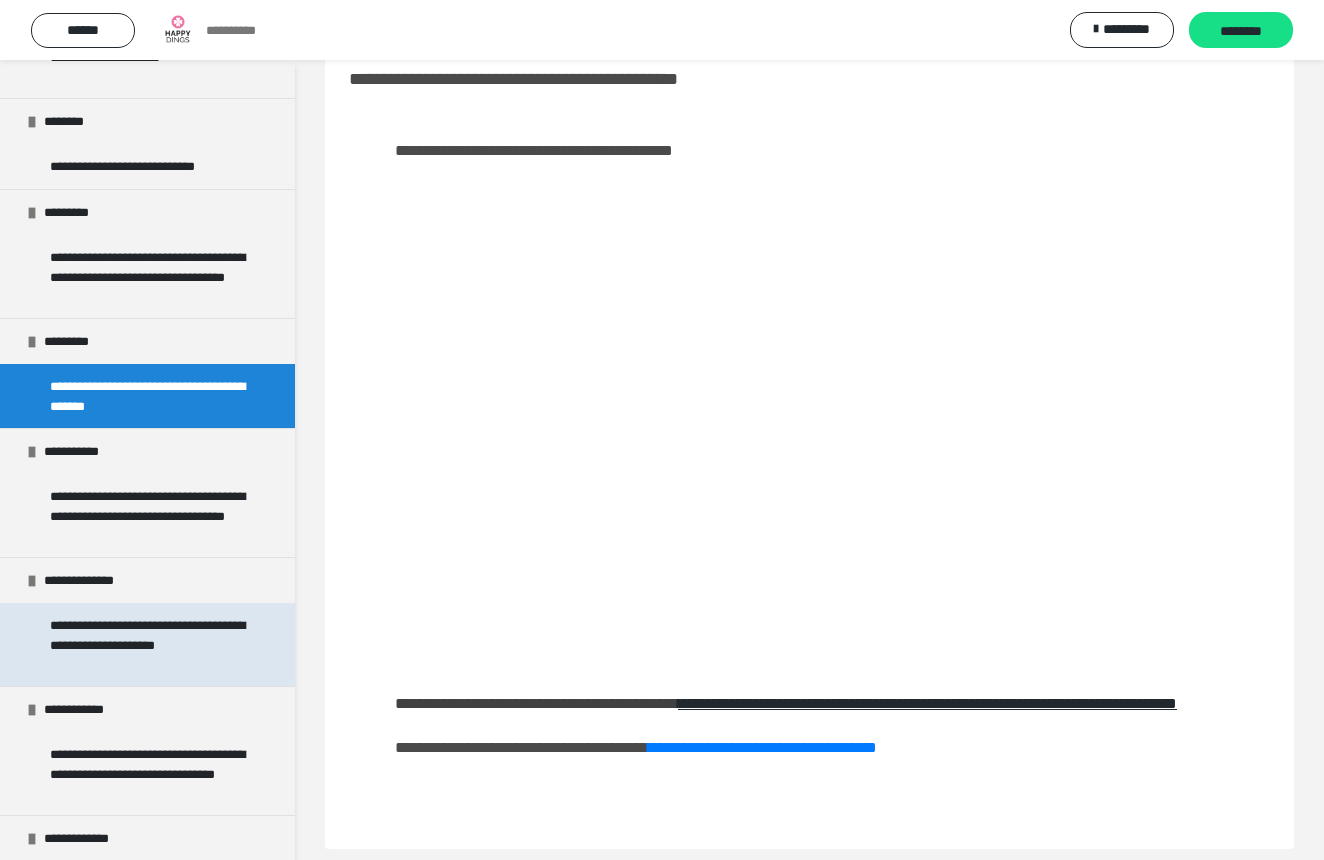click on "**********" at bounding box center (149, 644) 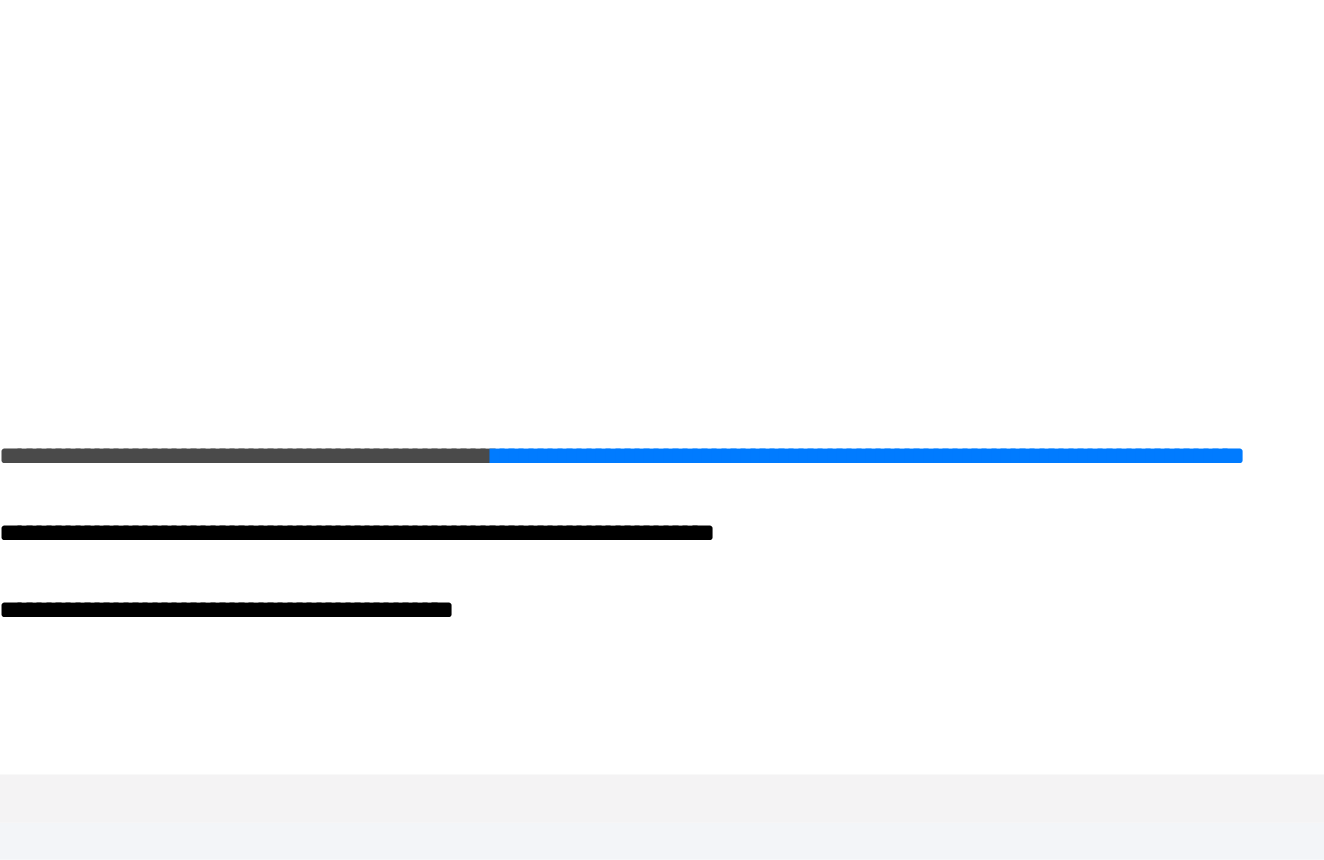 scroll, scrollTop: 128, scrollLeft: 0, axis: vertical 